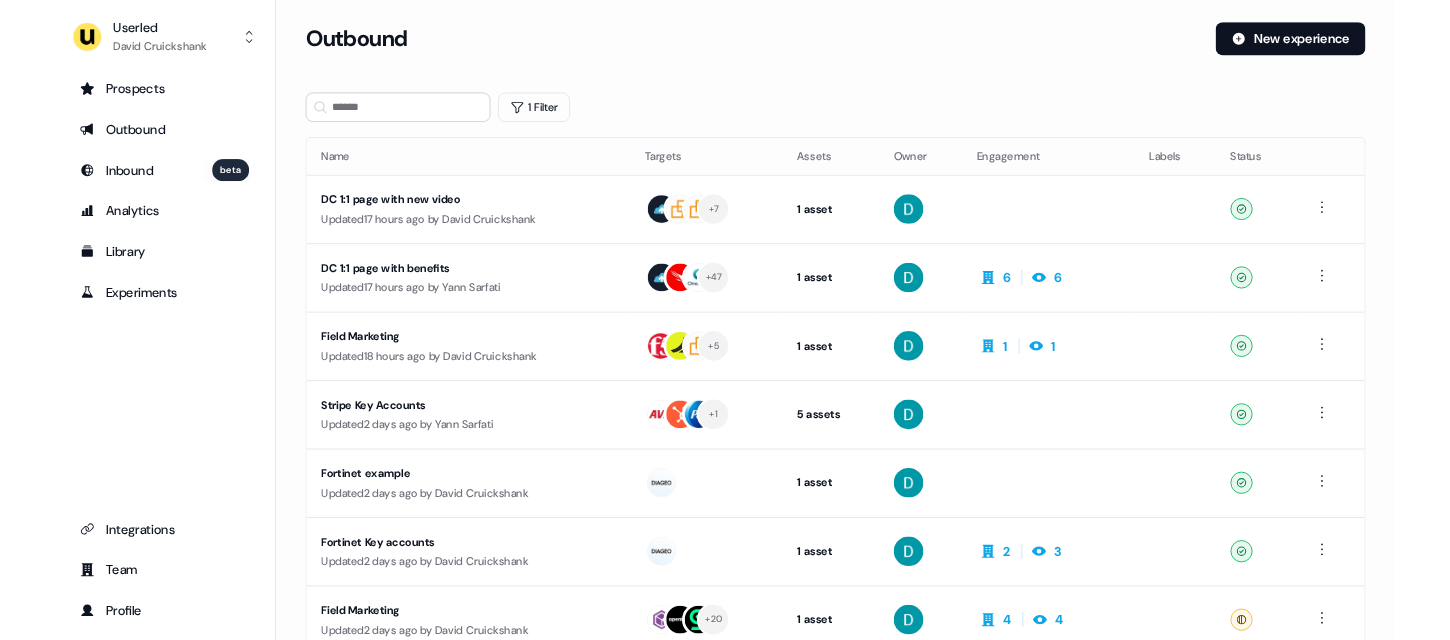 scroll, scrollTop: 0, scrollLeft: 0, axis: both 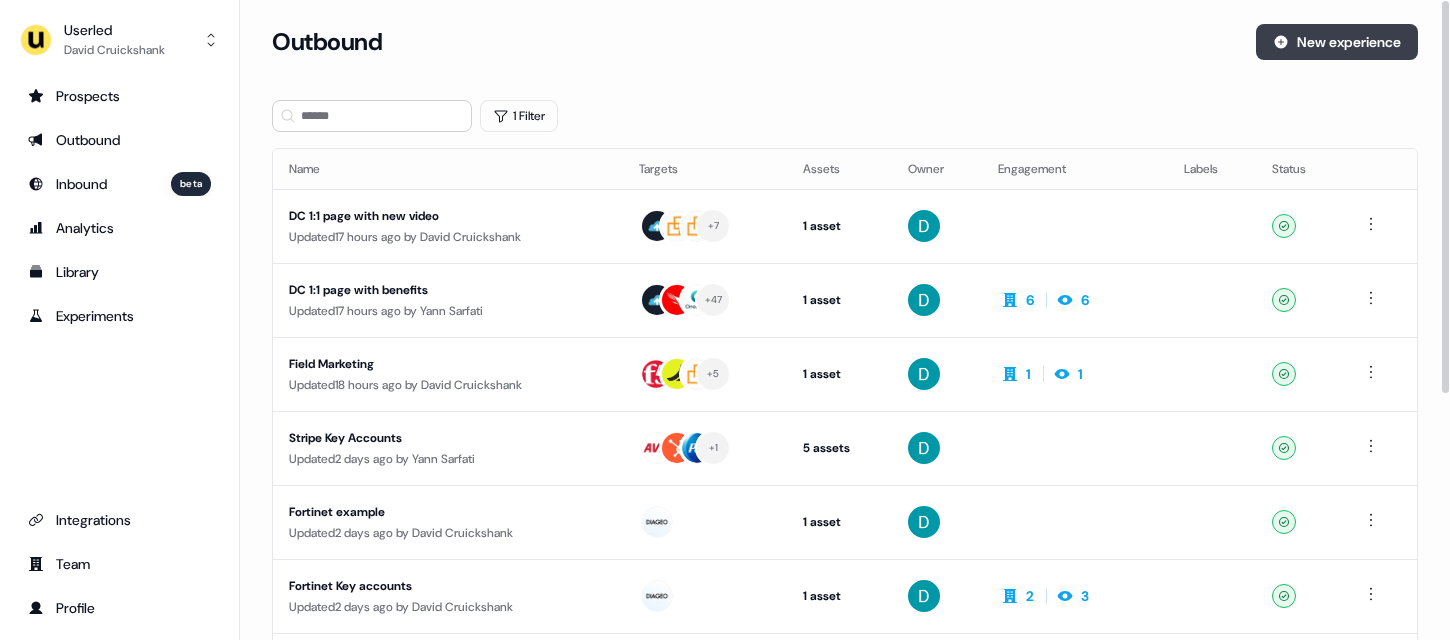 click on "New experience" at bounding box center [1337, 42] 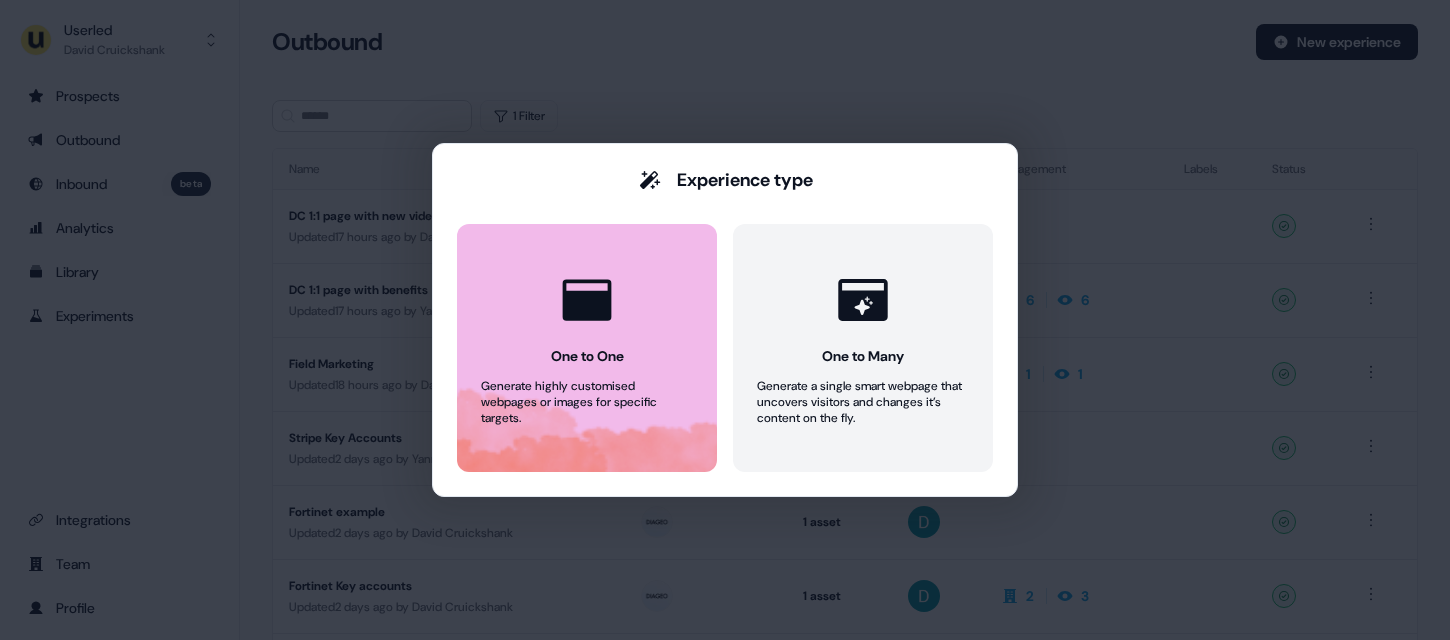 click on "One to One Generate highly customised webpages or images for specific targets." at bounding box center [587, 348] 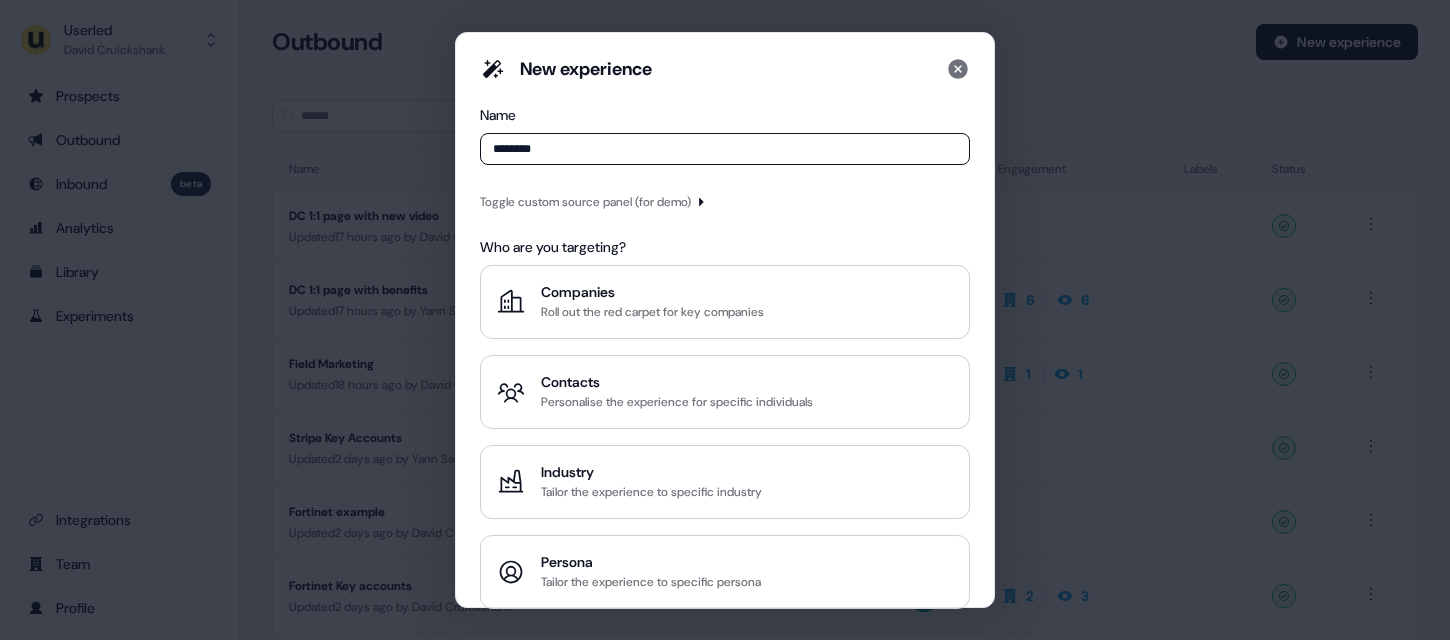 type on "********" 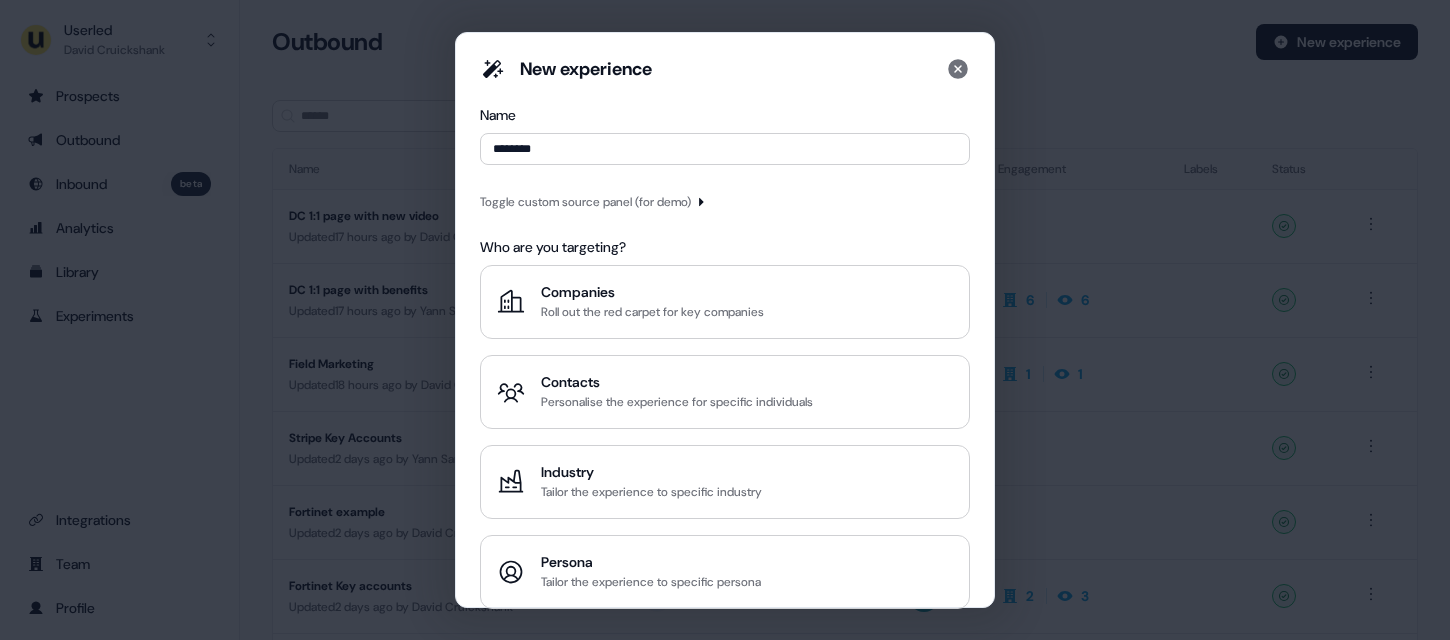 click on "Toggle custom source panel (for demo)" at bounding box center (585, 202) 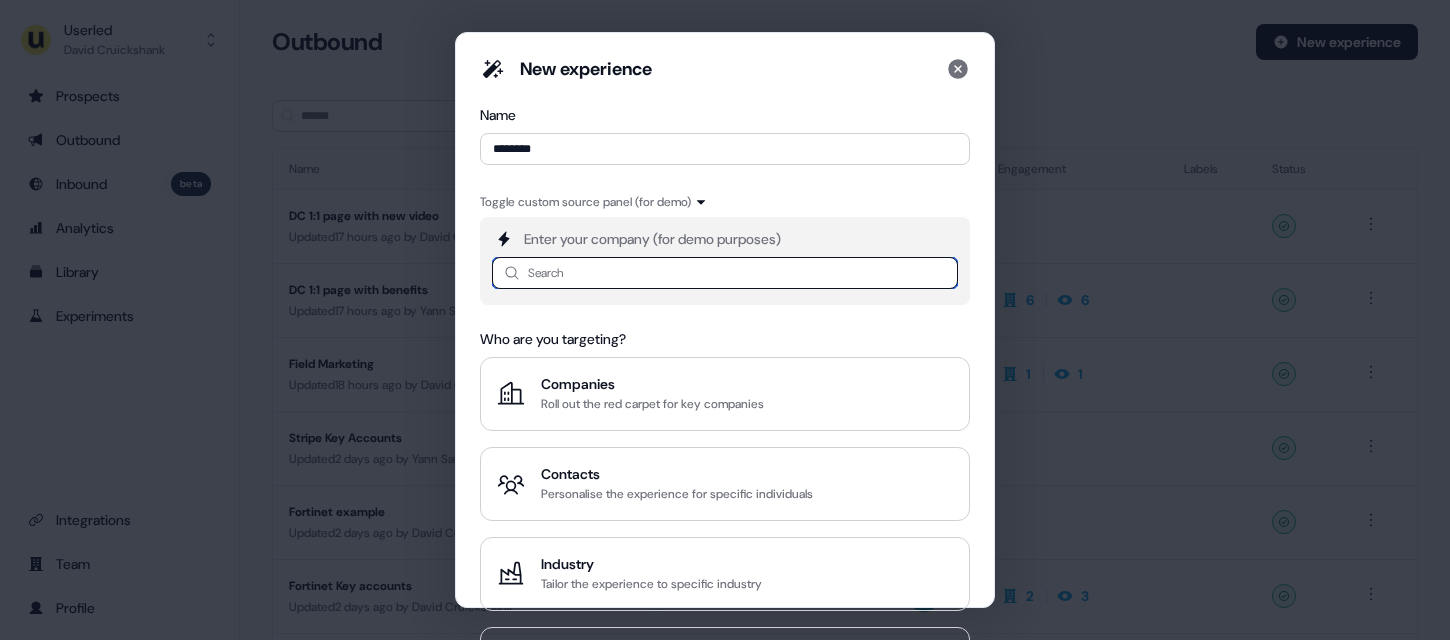 click at bounding box center (725, 273) 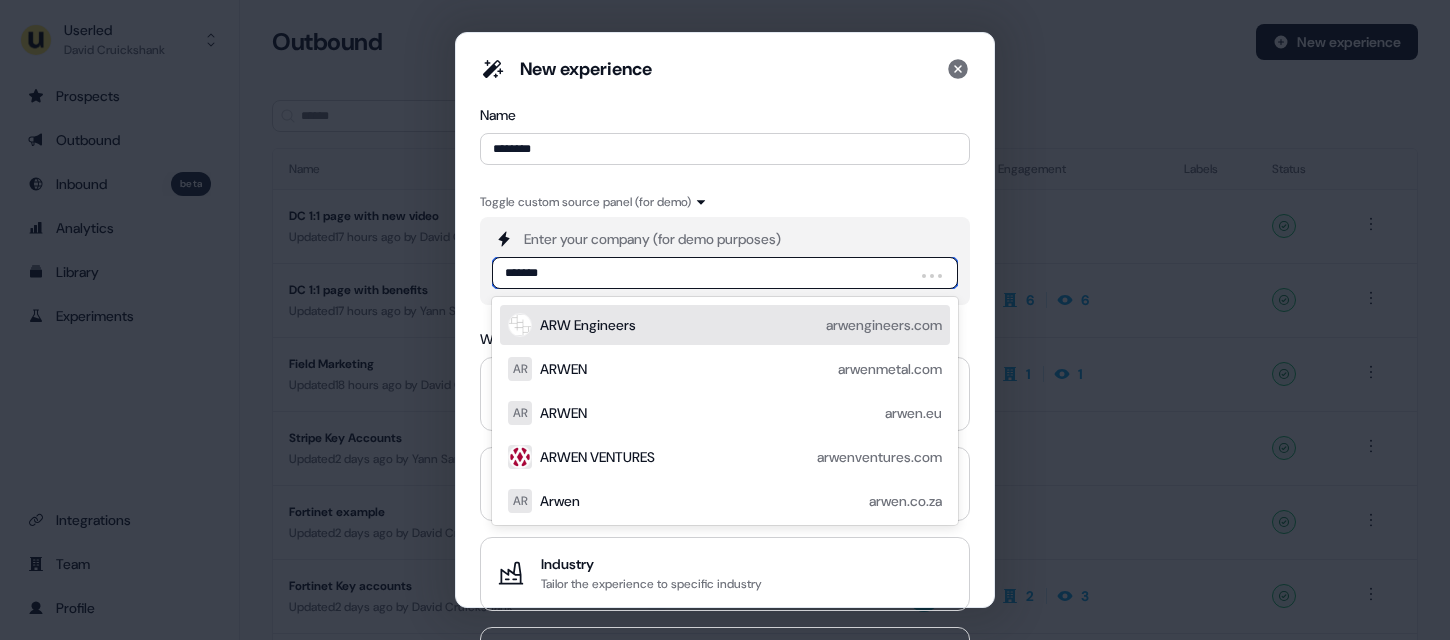 type on "********" 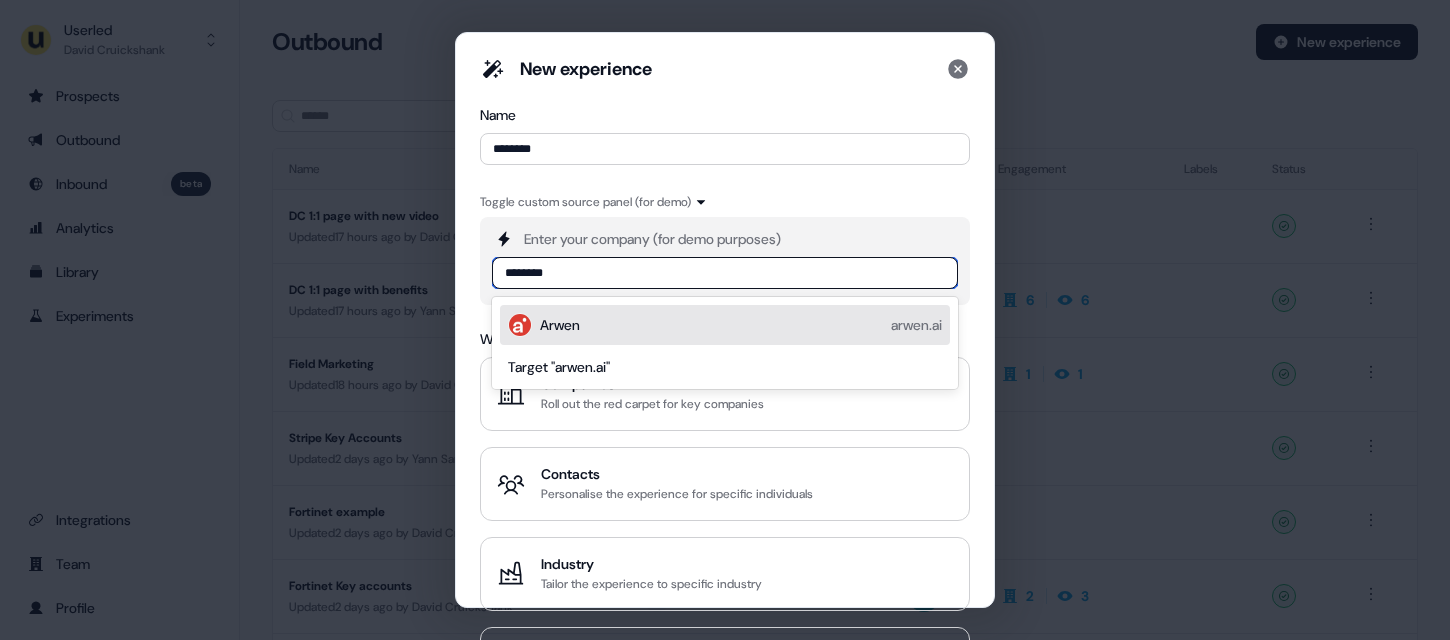 click on "Arwen arwen.ai" at bounding box center [741, 325] 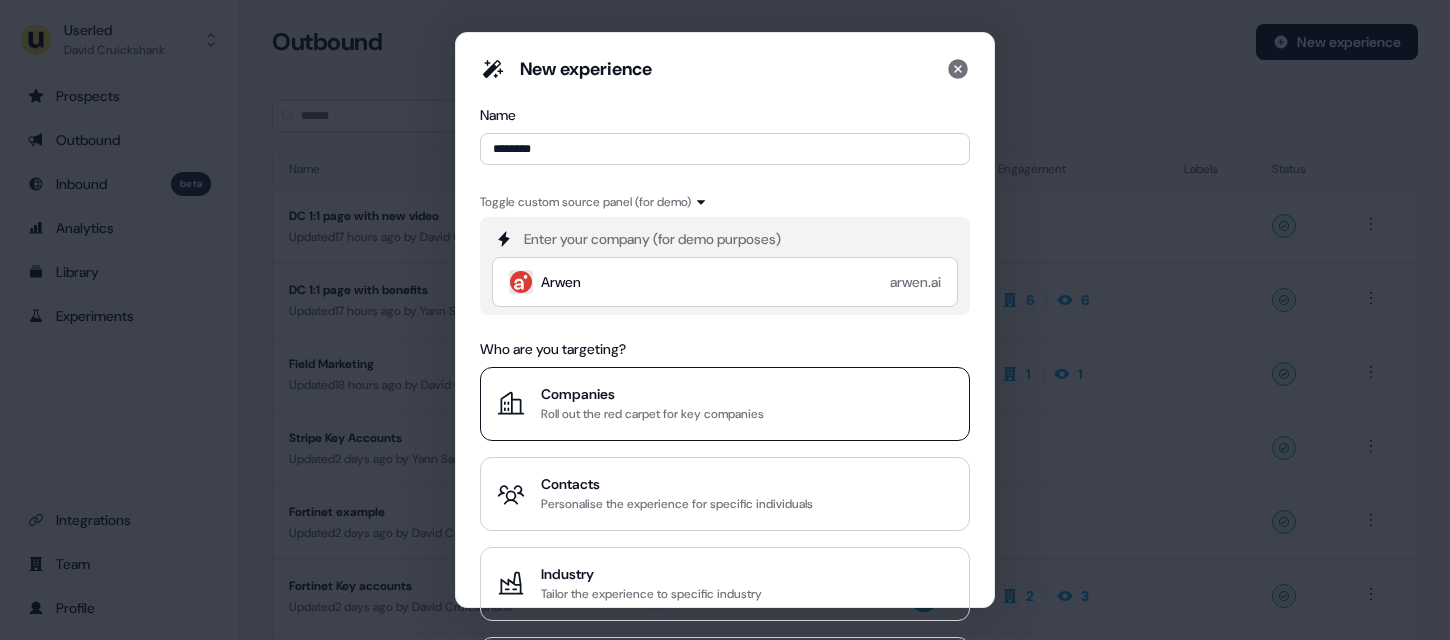 click on "Roll out the red carpet for key companies" at bounding box center (652, 414) 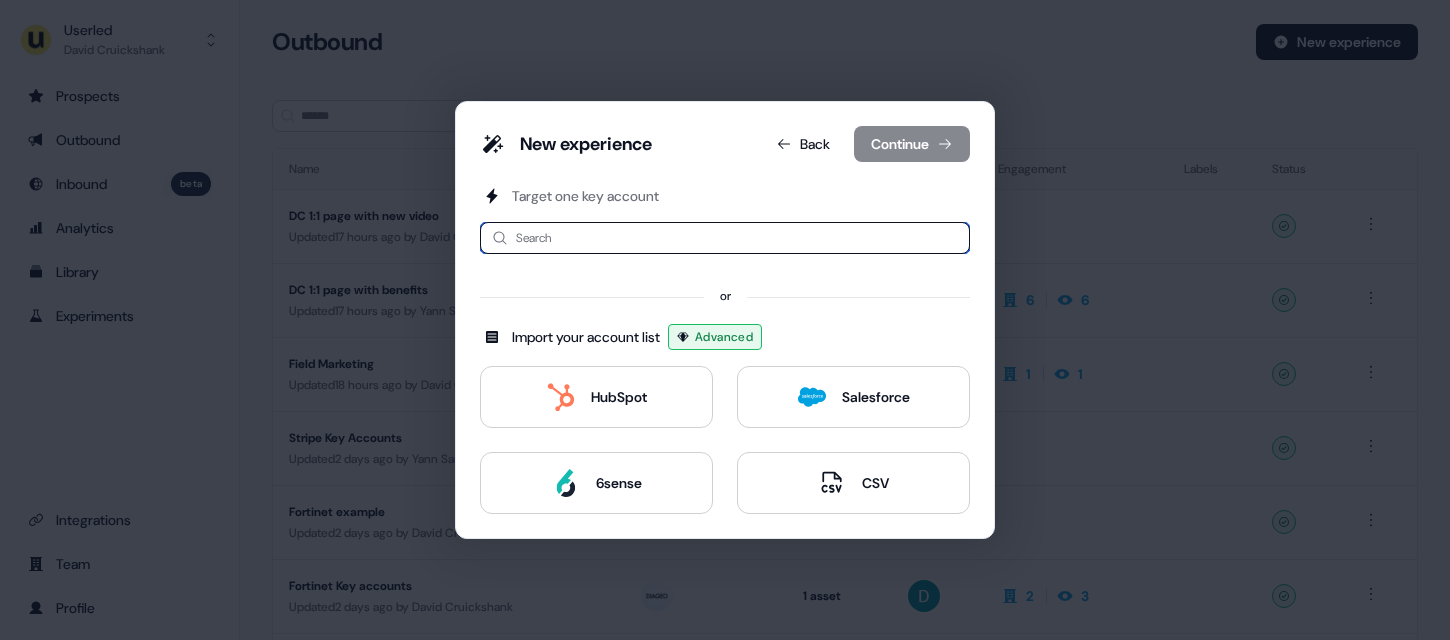 click at bounding box center (725, 238) 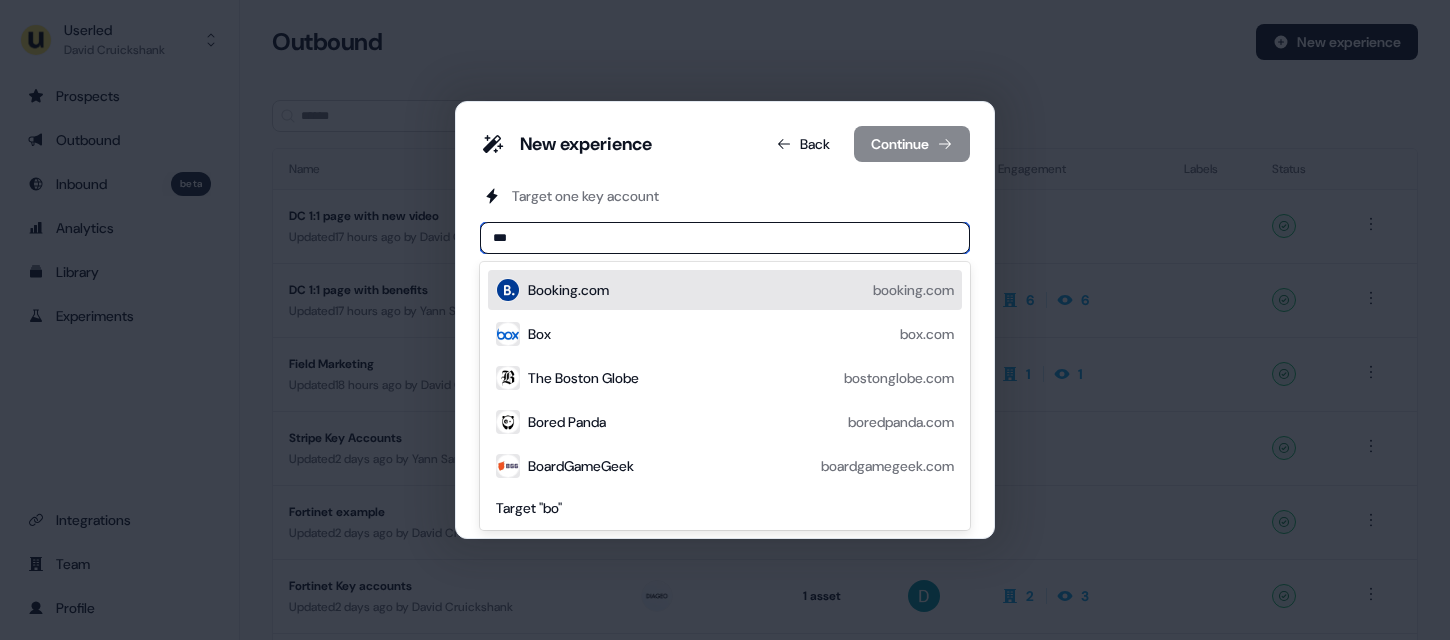 type on "****" 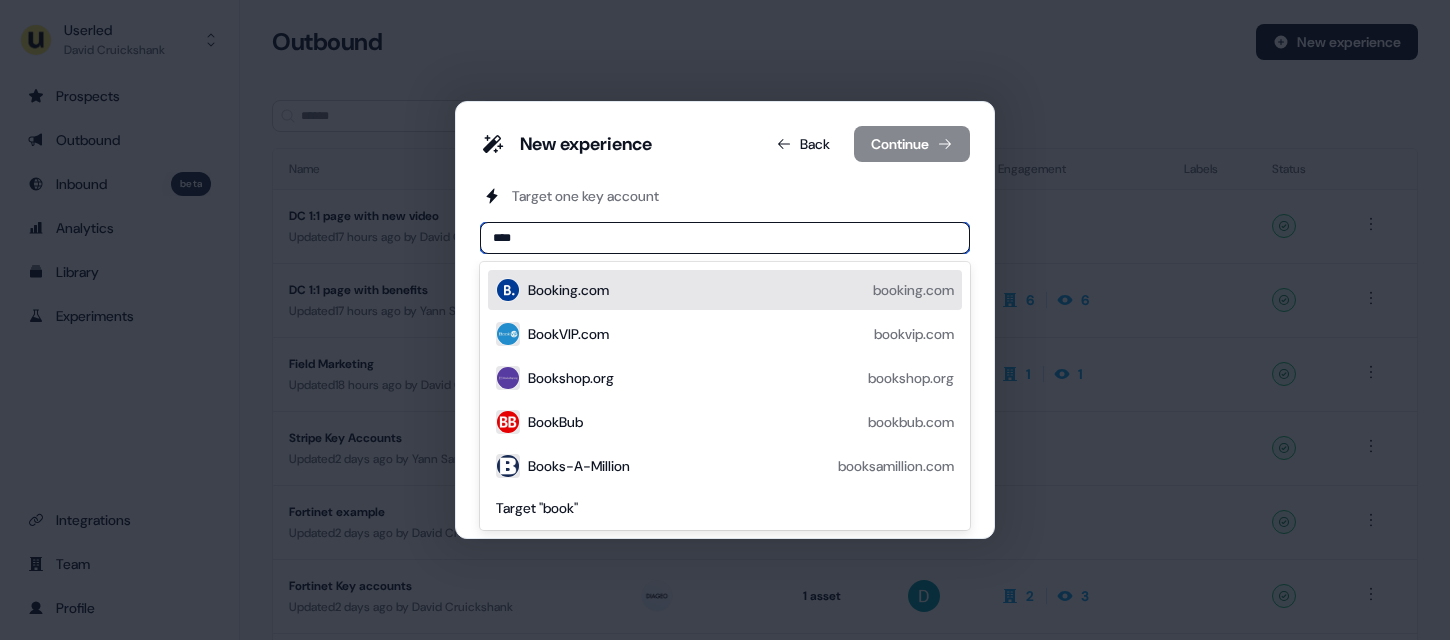 click on "Booking.com booking.com" at bounding box center [741, 290] 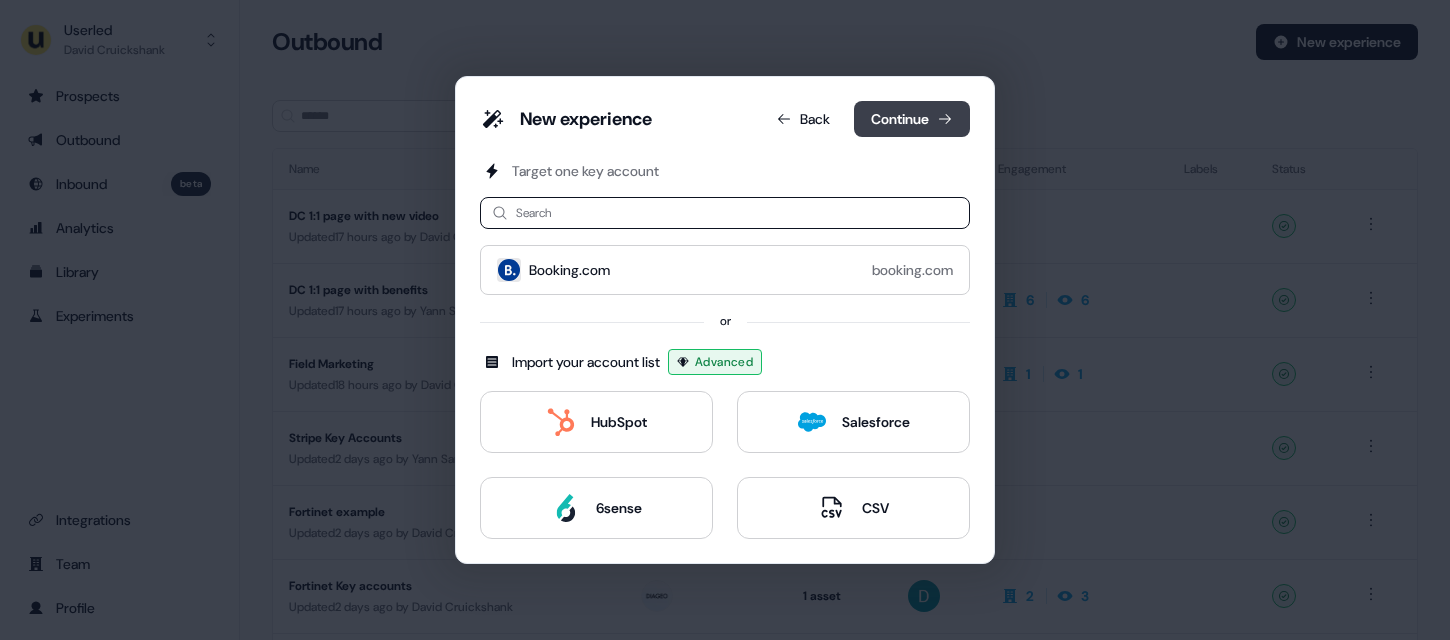 click on "Continue" at bounding box center [912, 119] 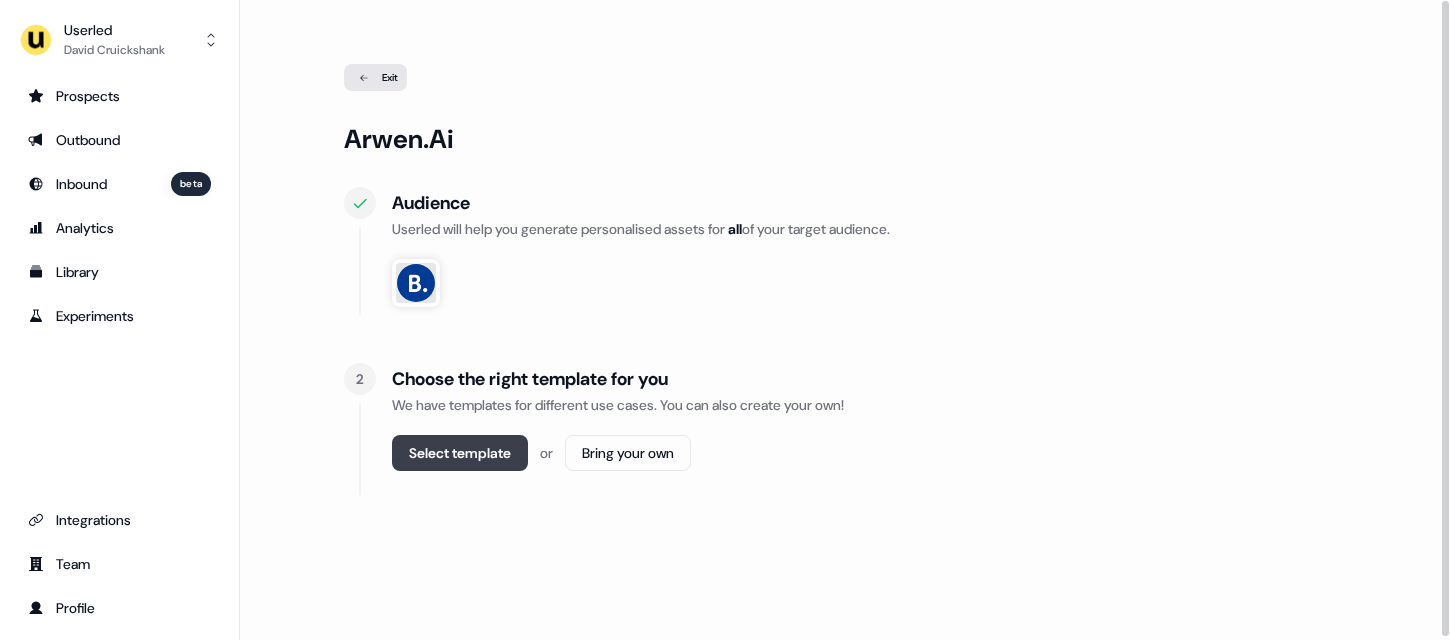 click on "Select template" at bounding box center (460, 453) 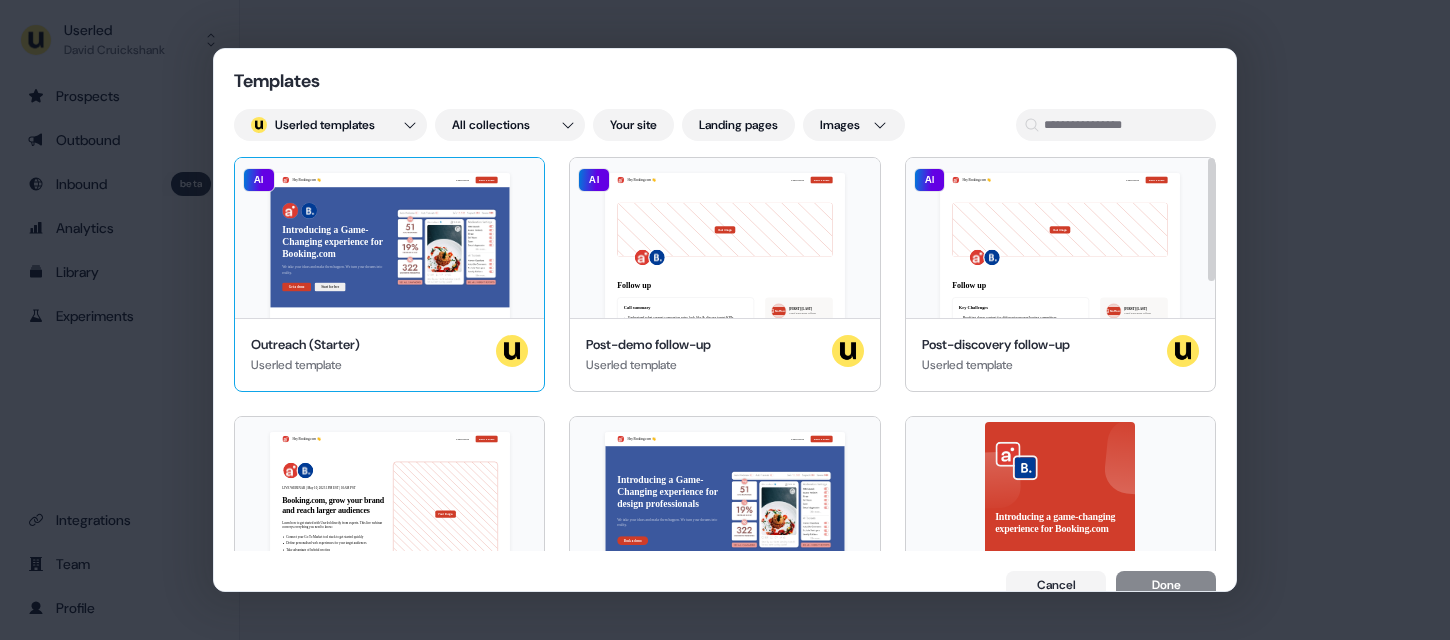 click on "Hey Booking.com 👋 Learn more Book a demo Introducing a Game-Changing experience for Booking.com We take your ideas and make them happen. We turn your dreams into reality. Get a demo Start for free Booking.com, join our team of incredible partners AI" at bounding box center [389, 238] 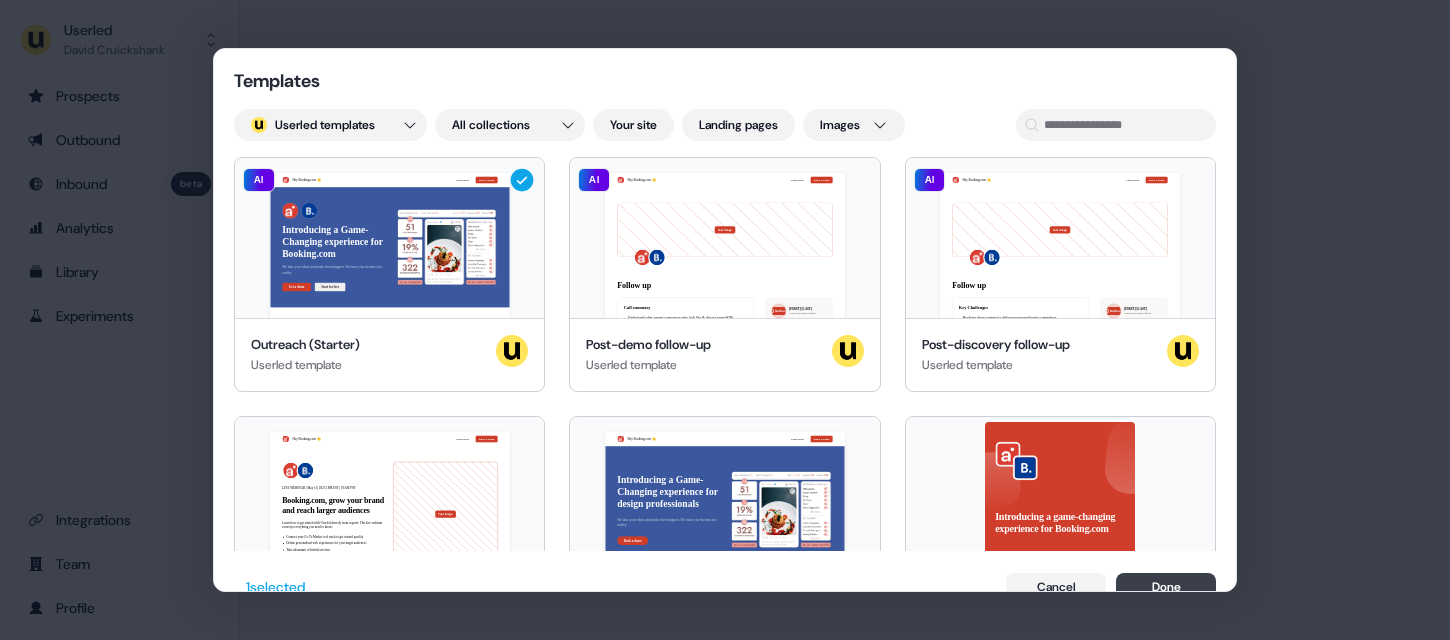 click on "Done" at bounding box center (1166, 587) 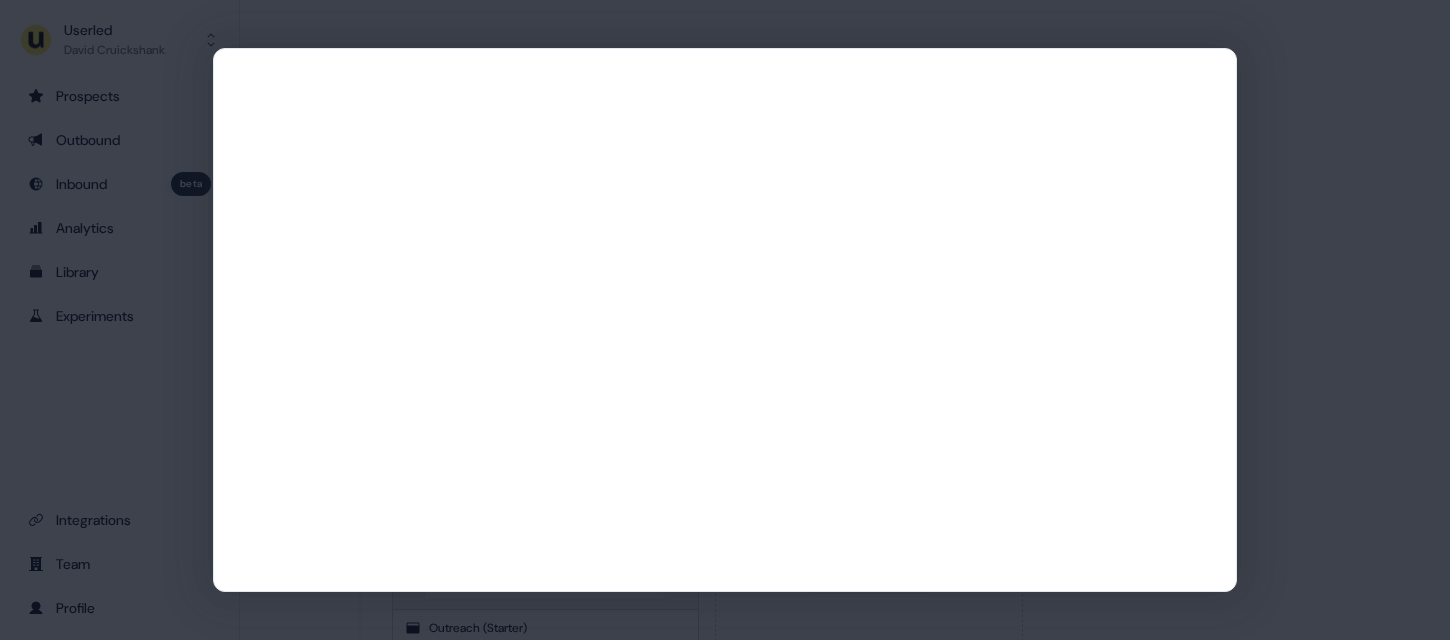 click at bounding box center (725, 320) 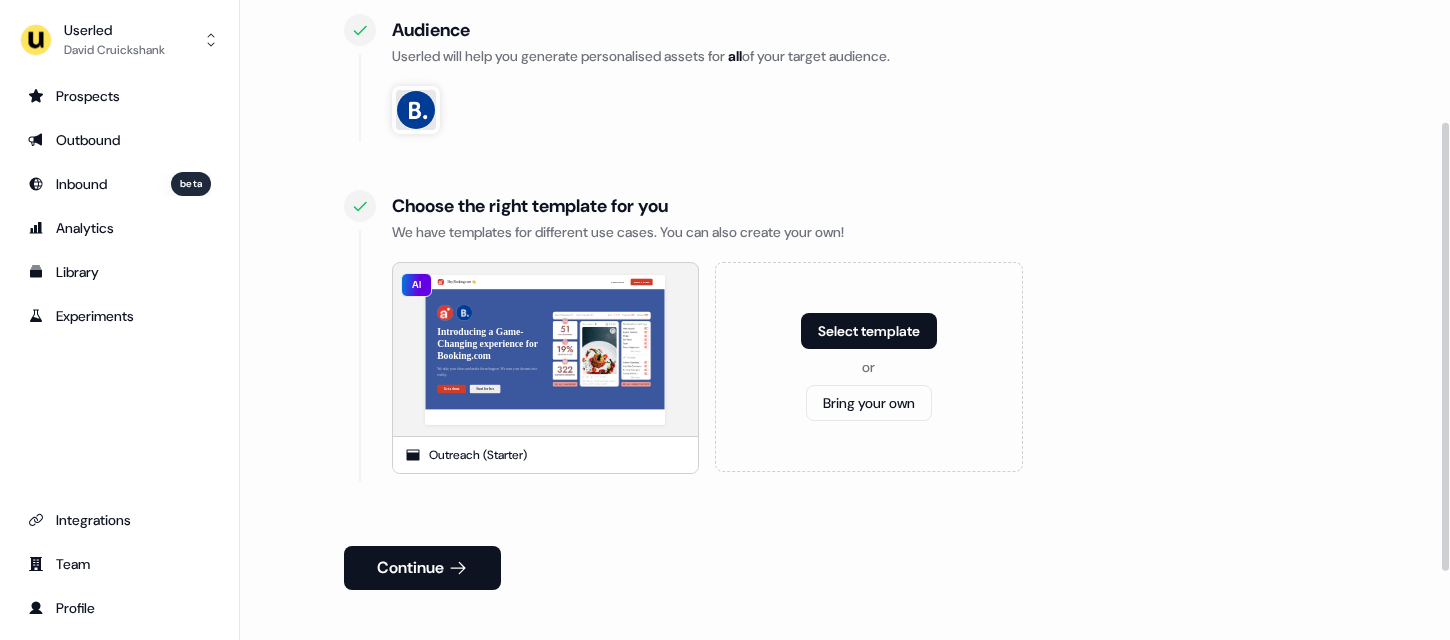 scroll, scrollTop: 174, scrollLeft: 0, axis: vertical 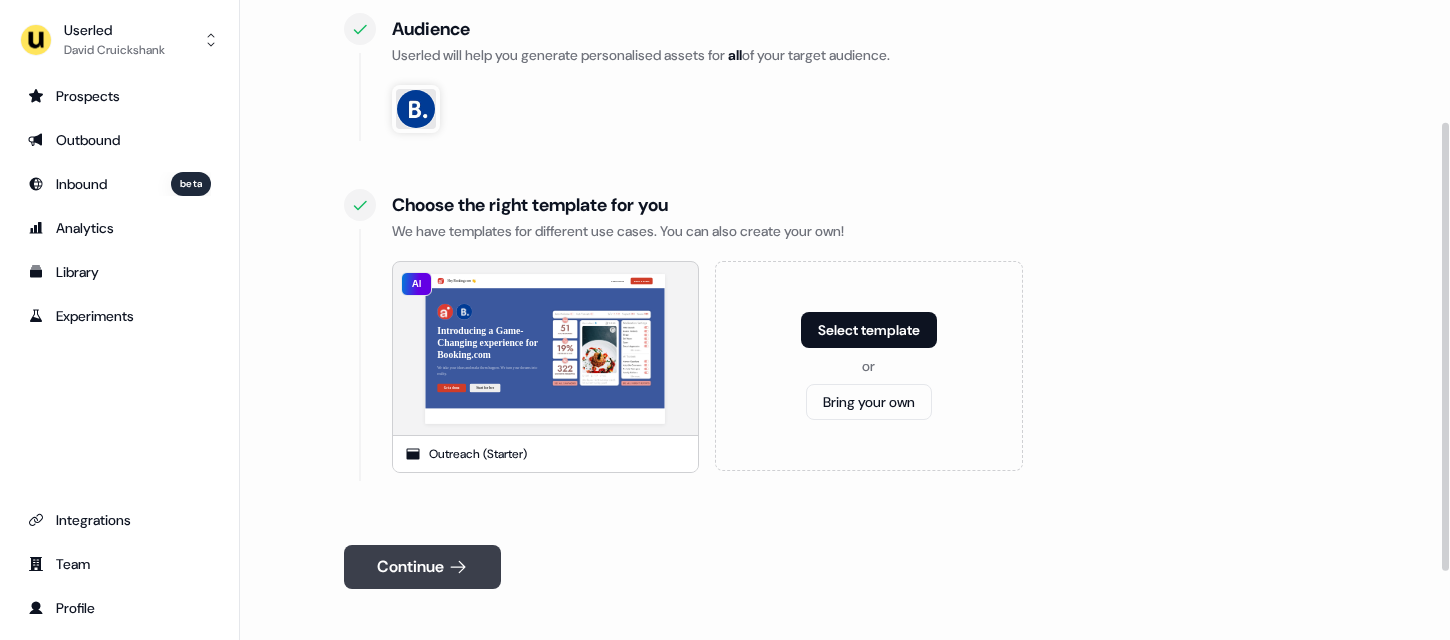 click 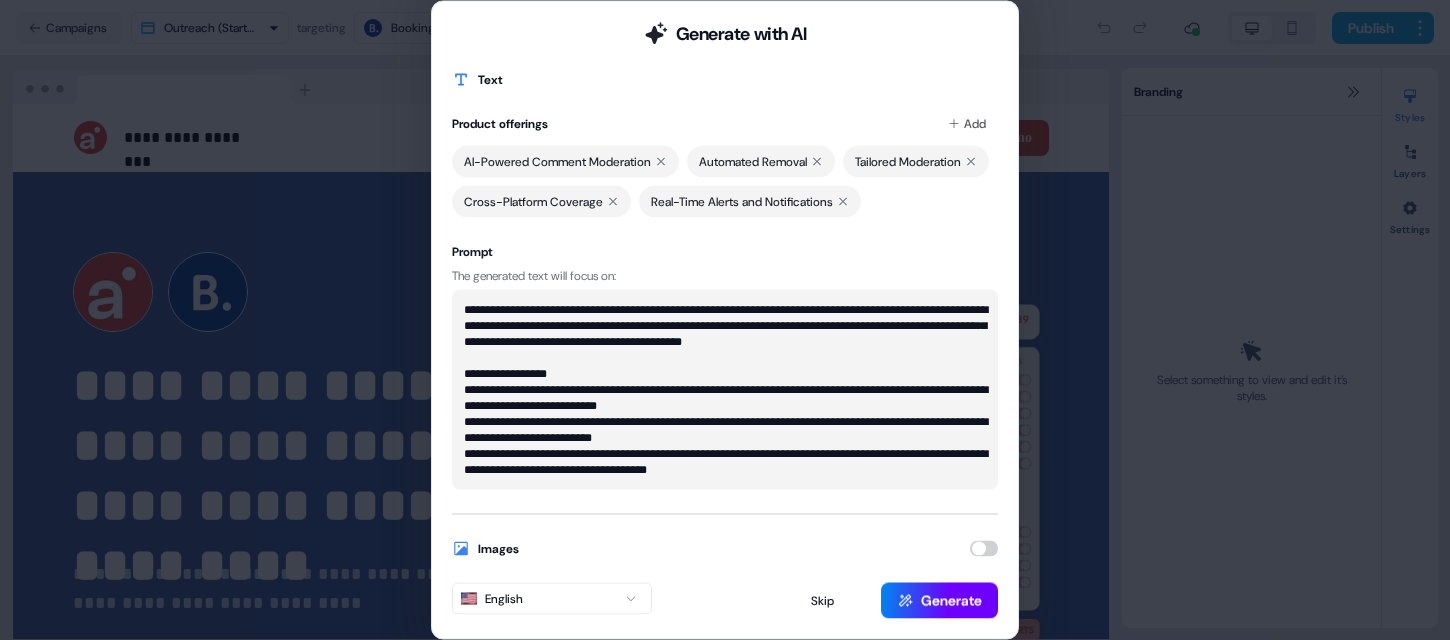 click on "Generate" at bounding box center (939, 601) 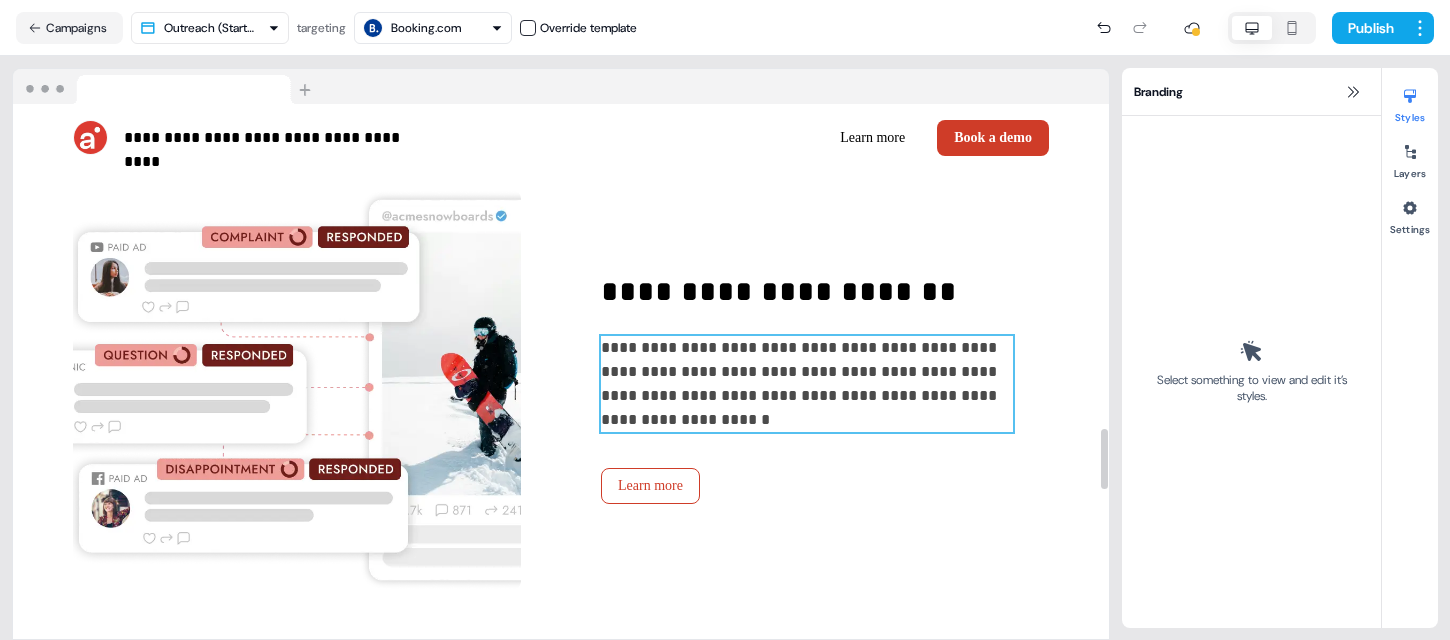 scroll, scrollTop: 2886, scrollLeft: 0, axis: vertical 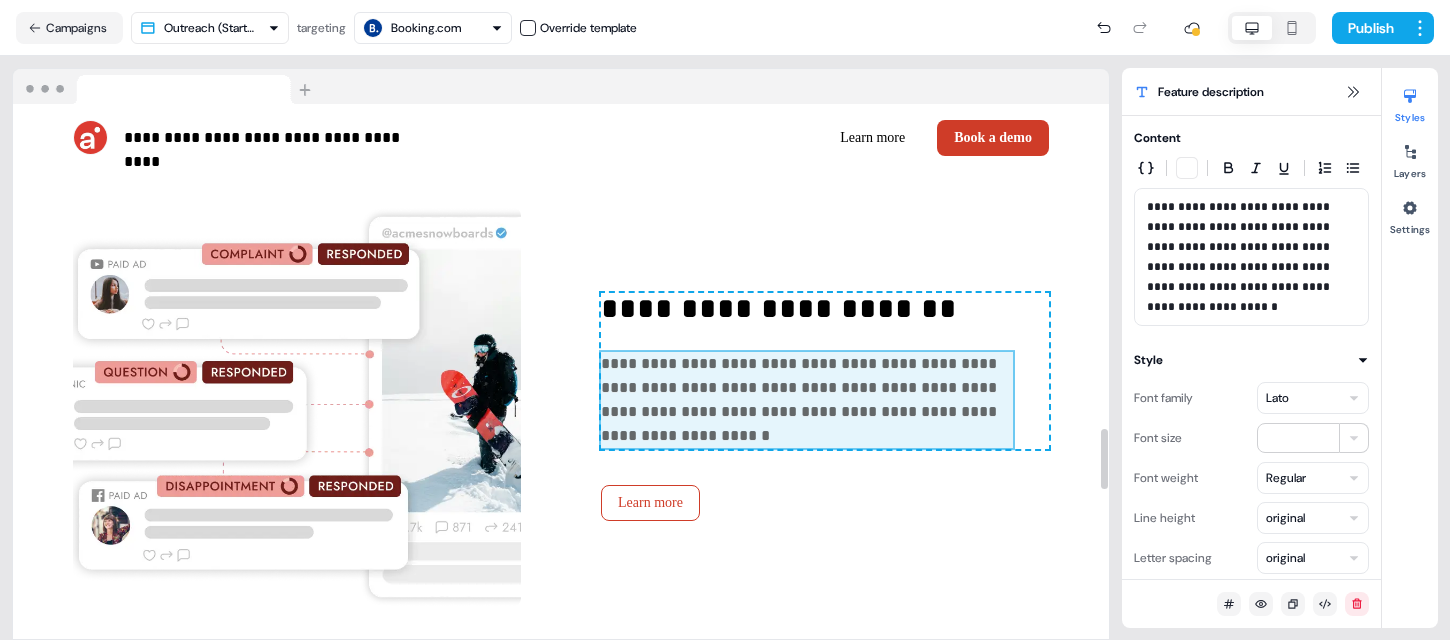 drag, startPoint x: 830, startPoint y: 381, endPoint x: 1067, endPoint y: 382, distance: 237.0021 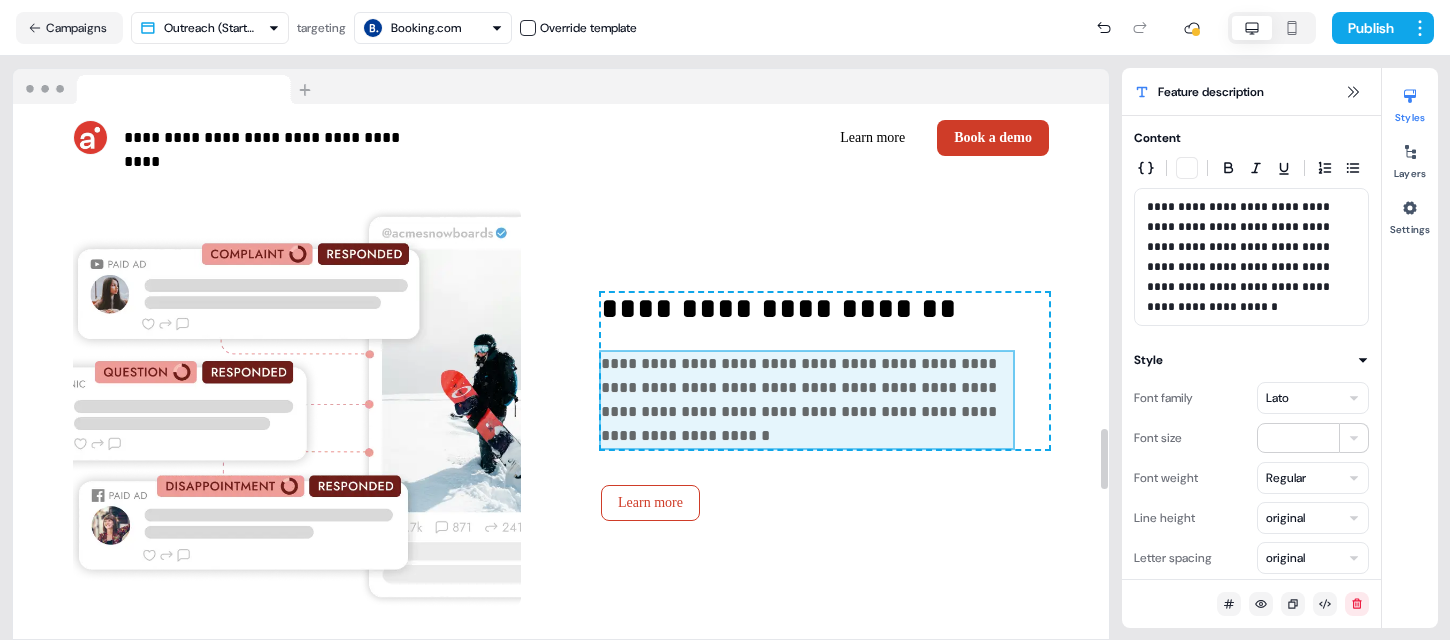 click on "**********" at bounding box center (825, 371) 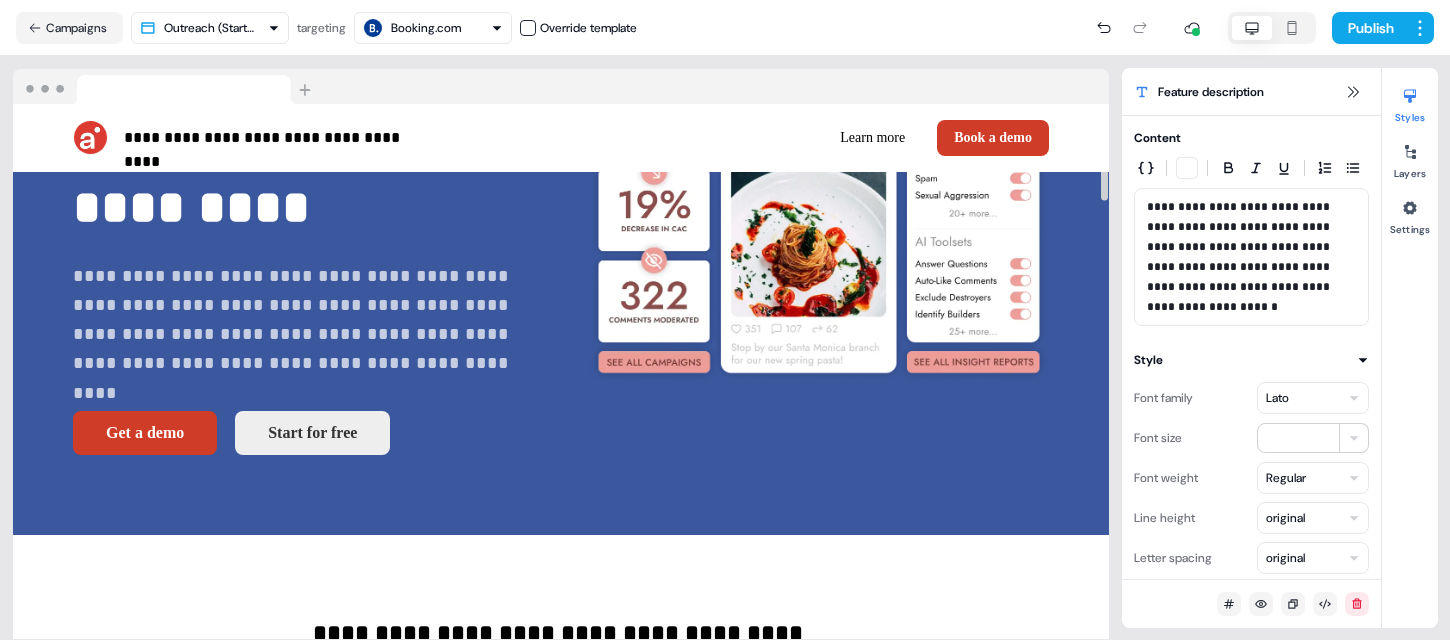 scroll, scrollTop: 280, scrollLeft: 0, axis: vertical 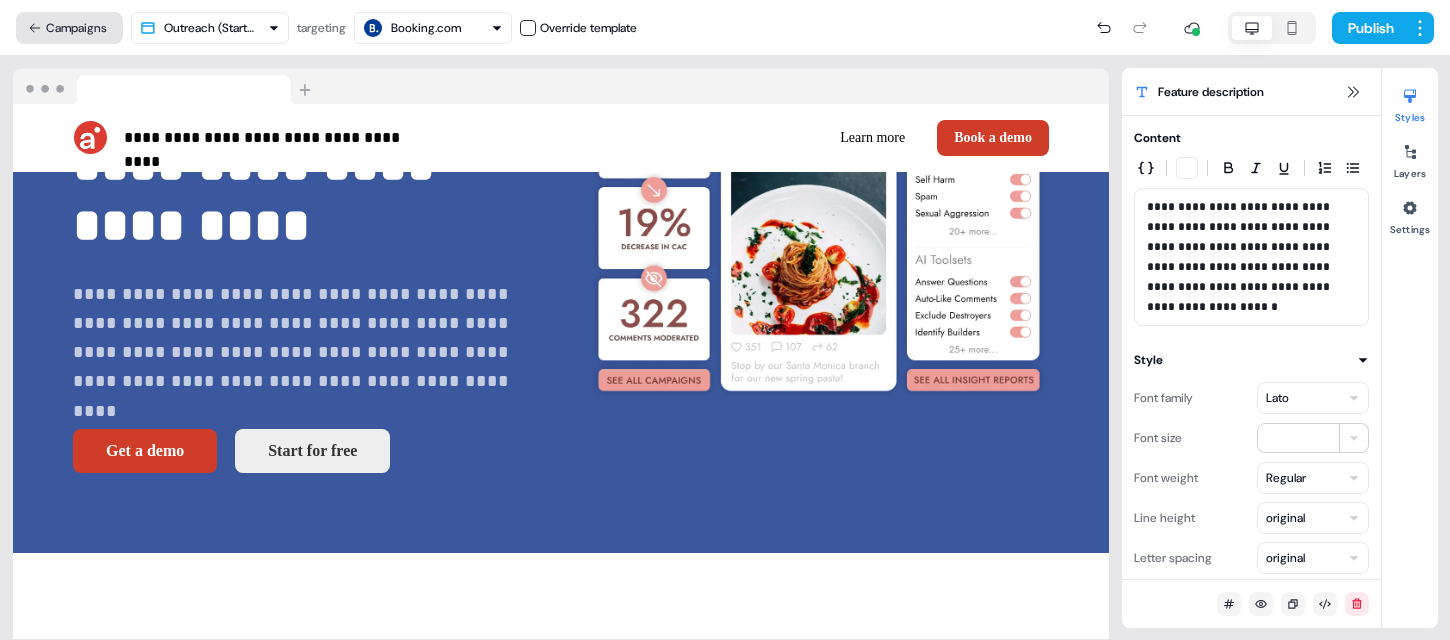click on "Campaigns" at bounding box center [69, 28] 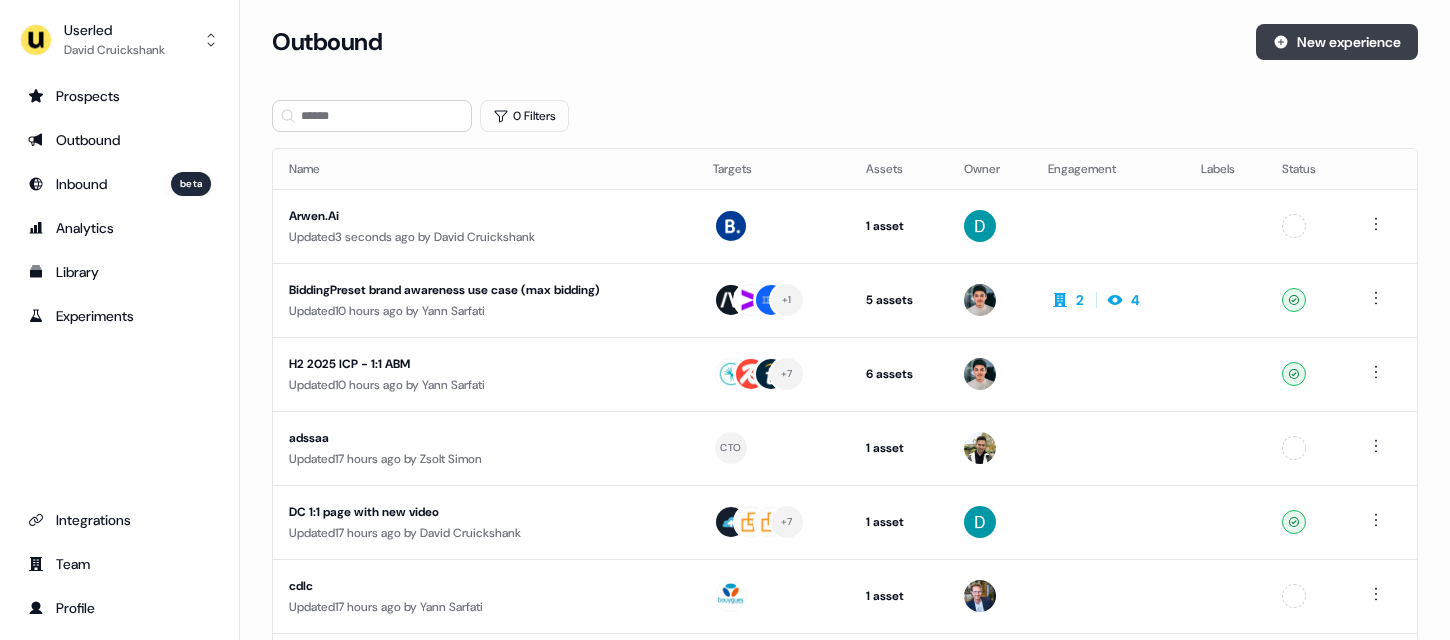 click on "New experience" at bounding box center (1337, 42) 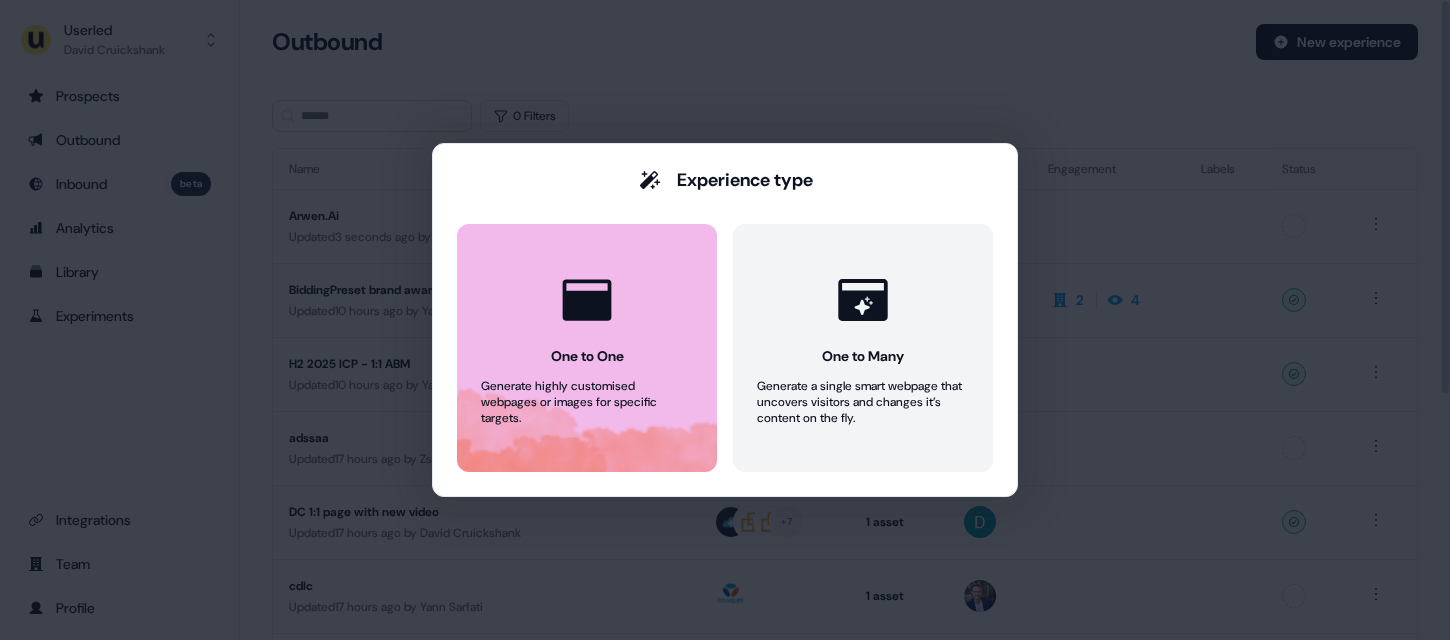 click on "One to One Generate highly customised webpages or images for specific targets." at bounding box center (587, 348) 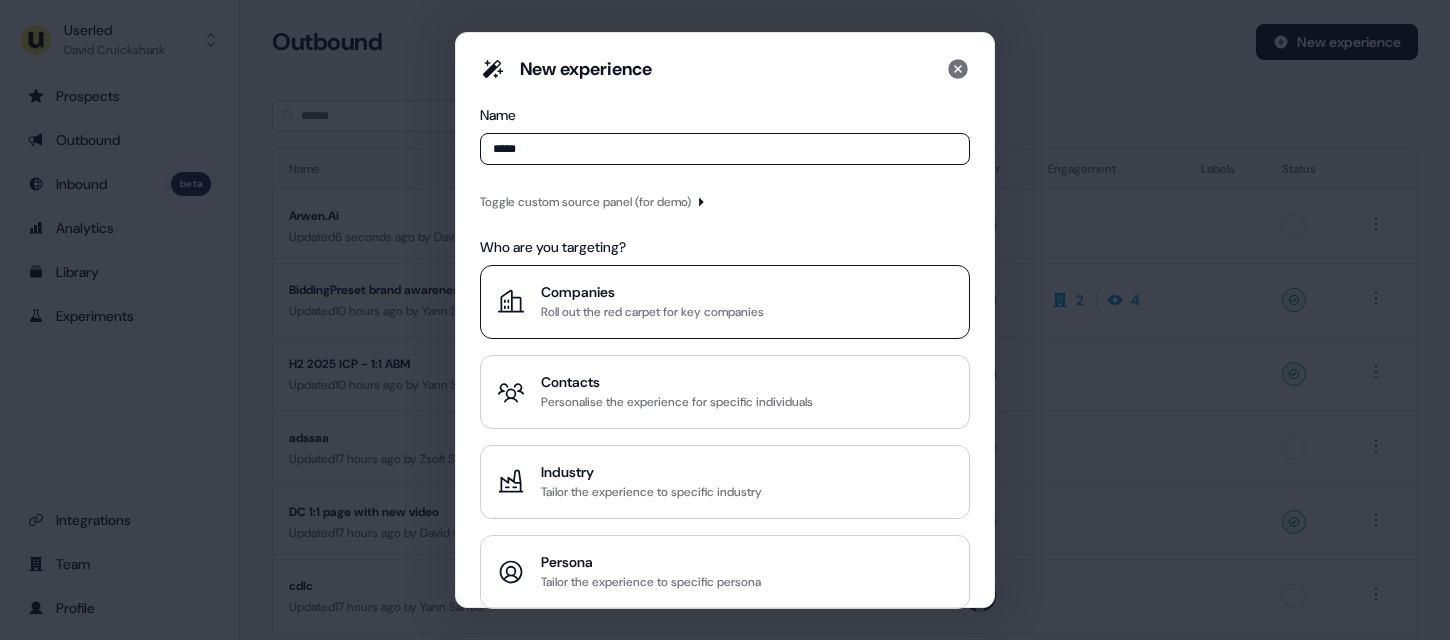 type on "*****" 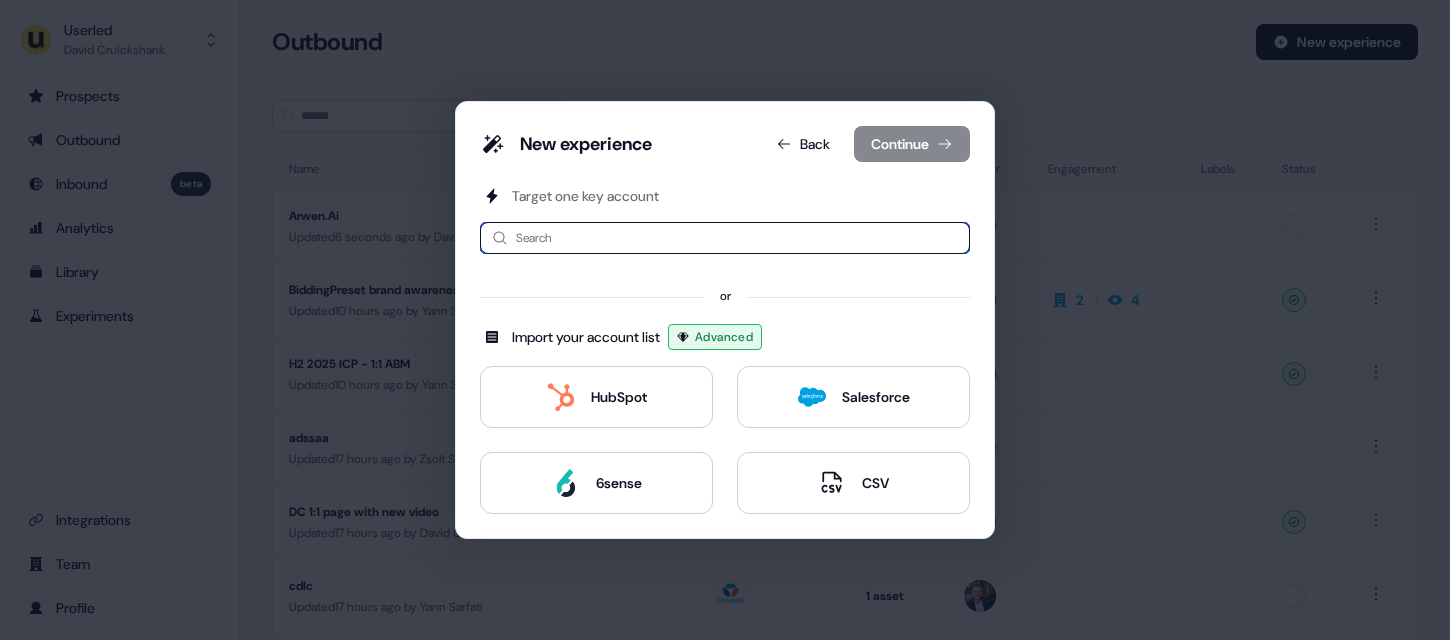 click at bounding box center [725, 238] 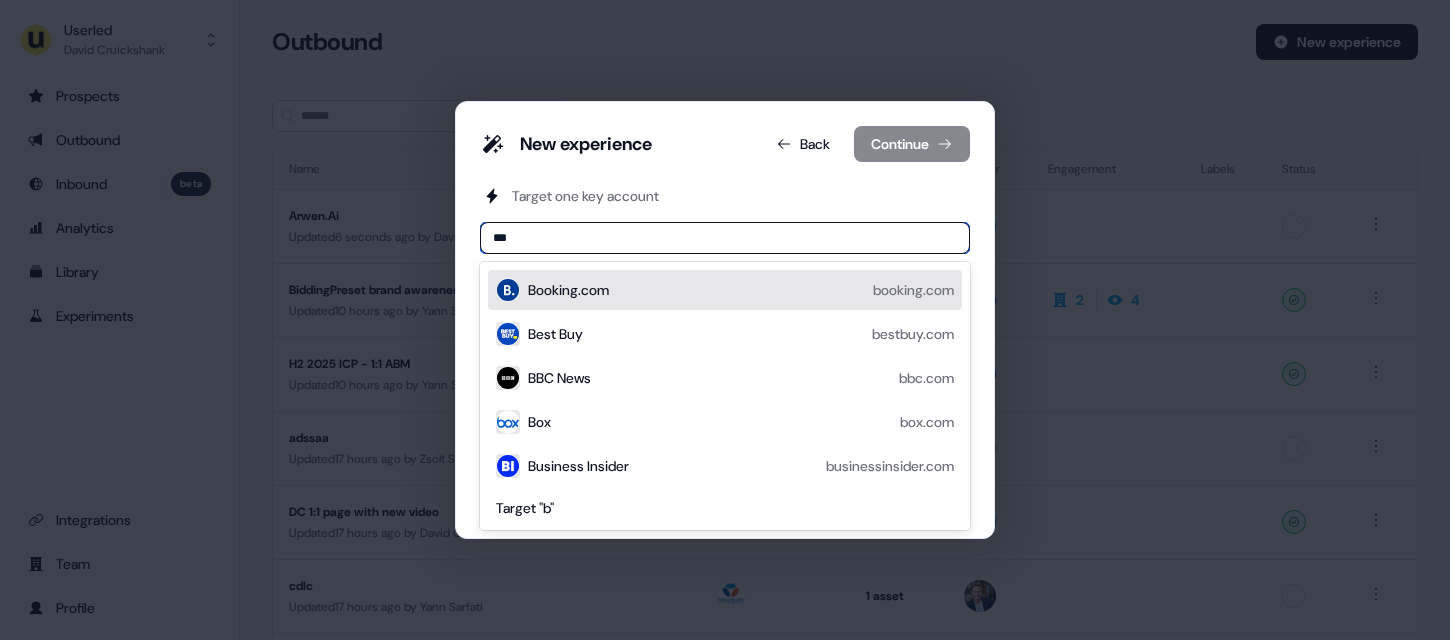 type on "****" 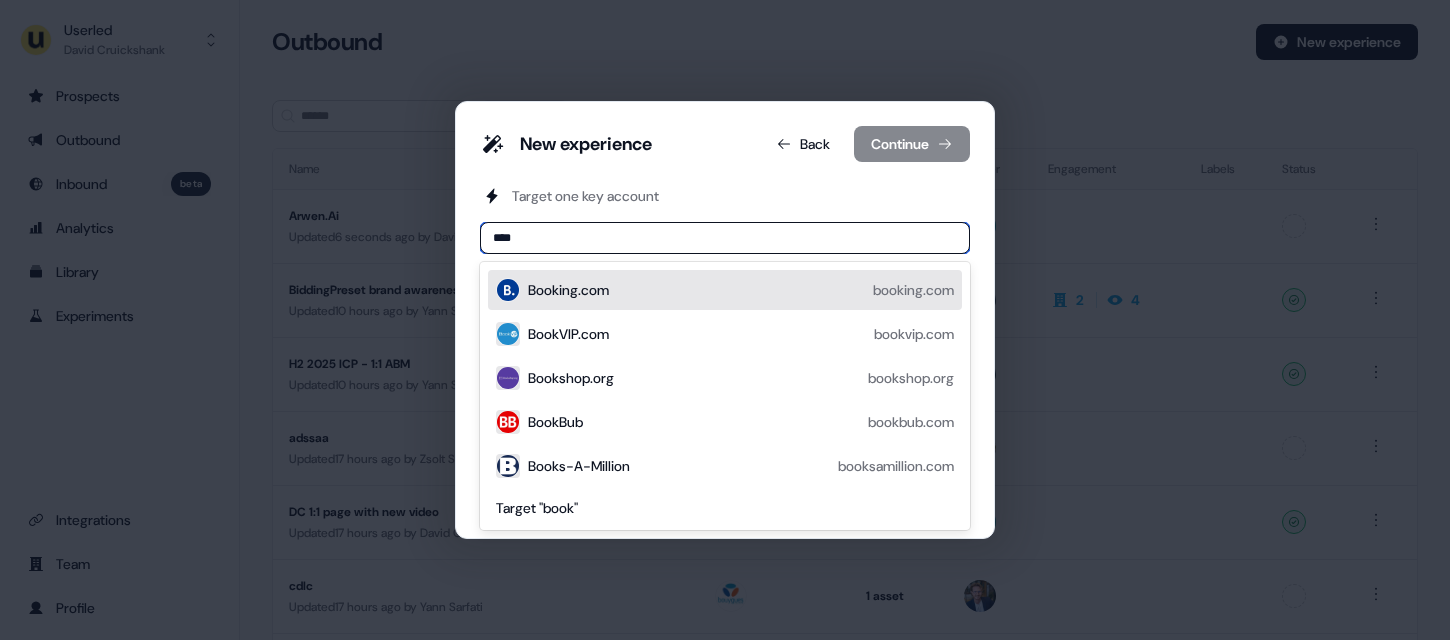 click on "Booking.com" at bounding box center (568, 290) 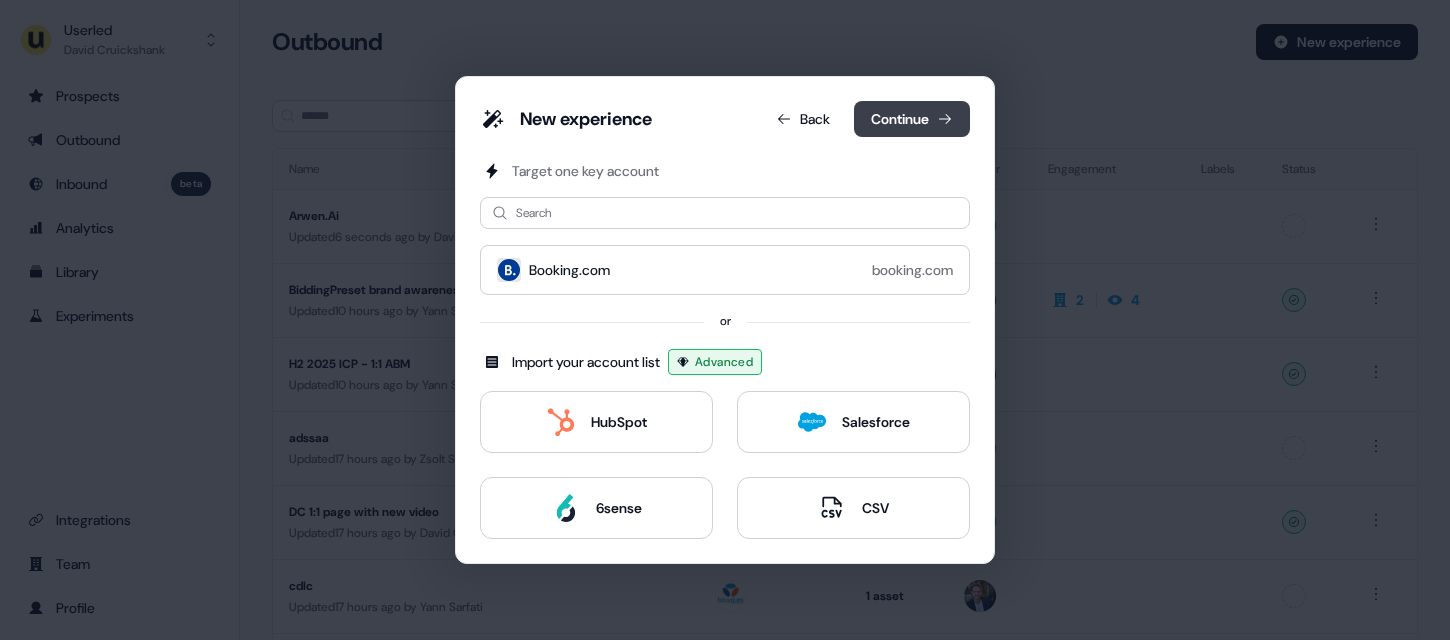 click on "Continue" at bounding box center (912, 119) 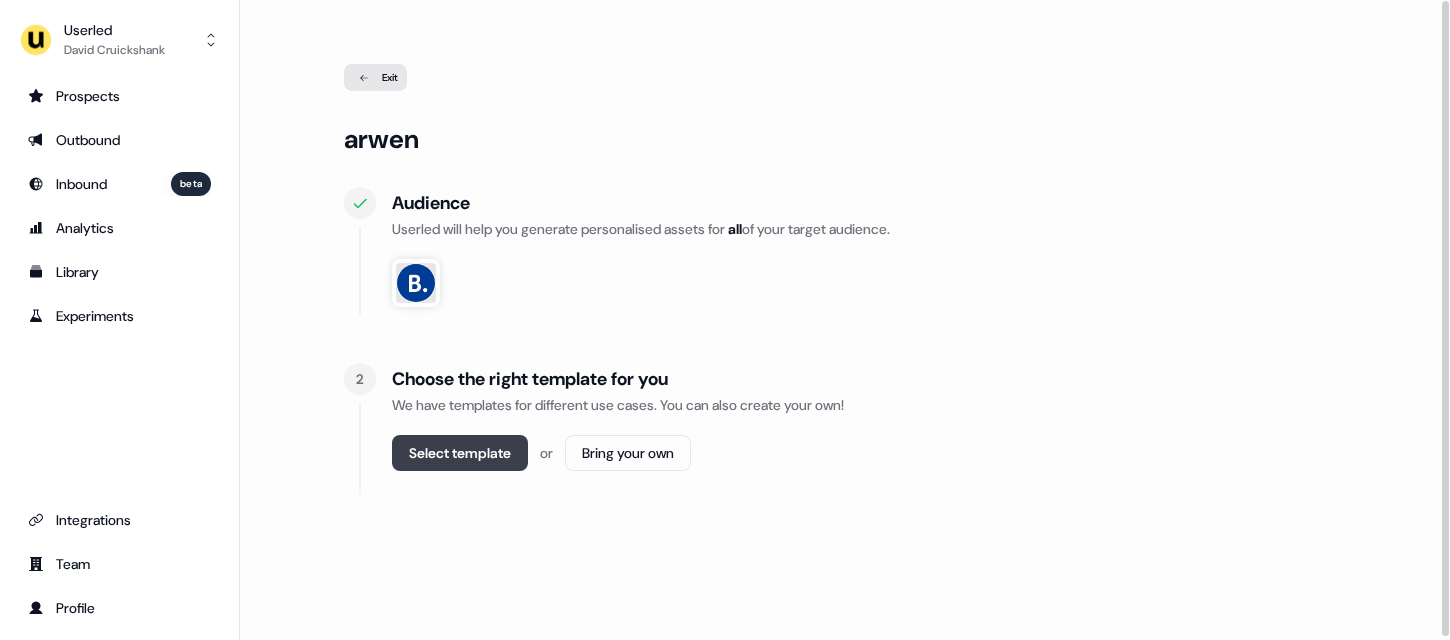 click on "Select template" at bounding box center [460, 453] 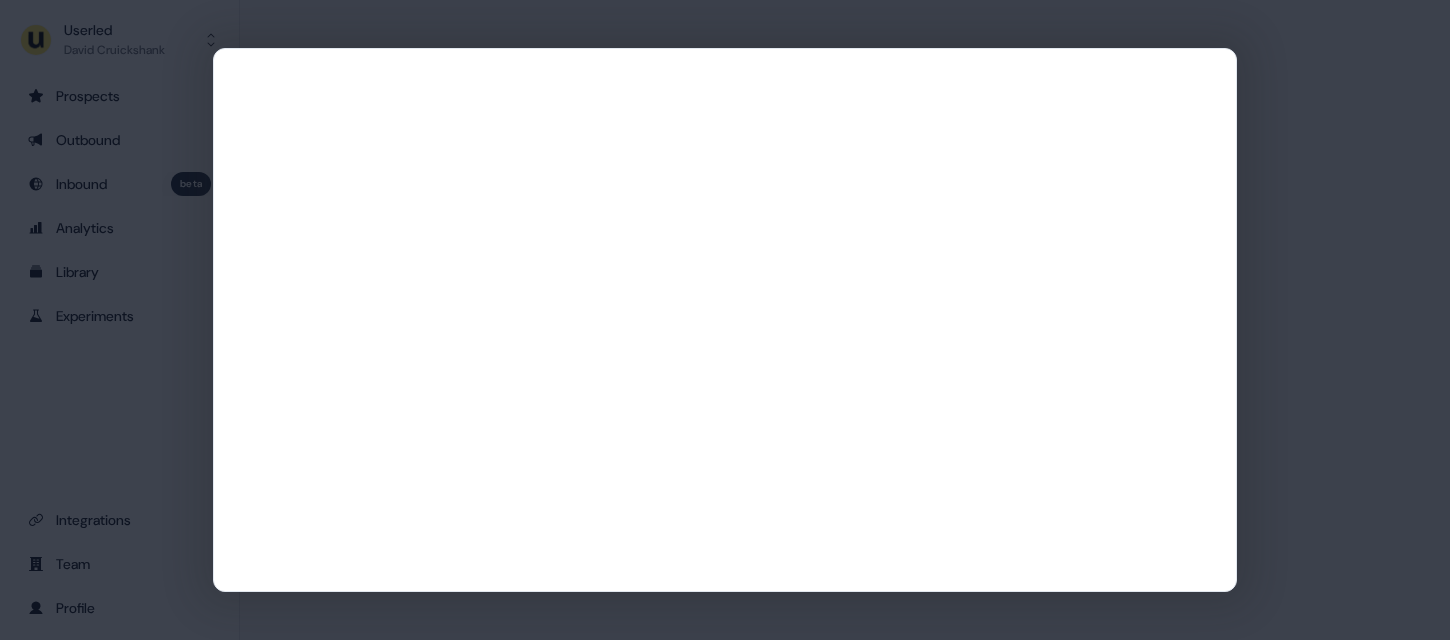click at bounding box center (725, 320) 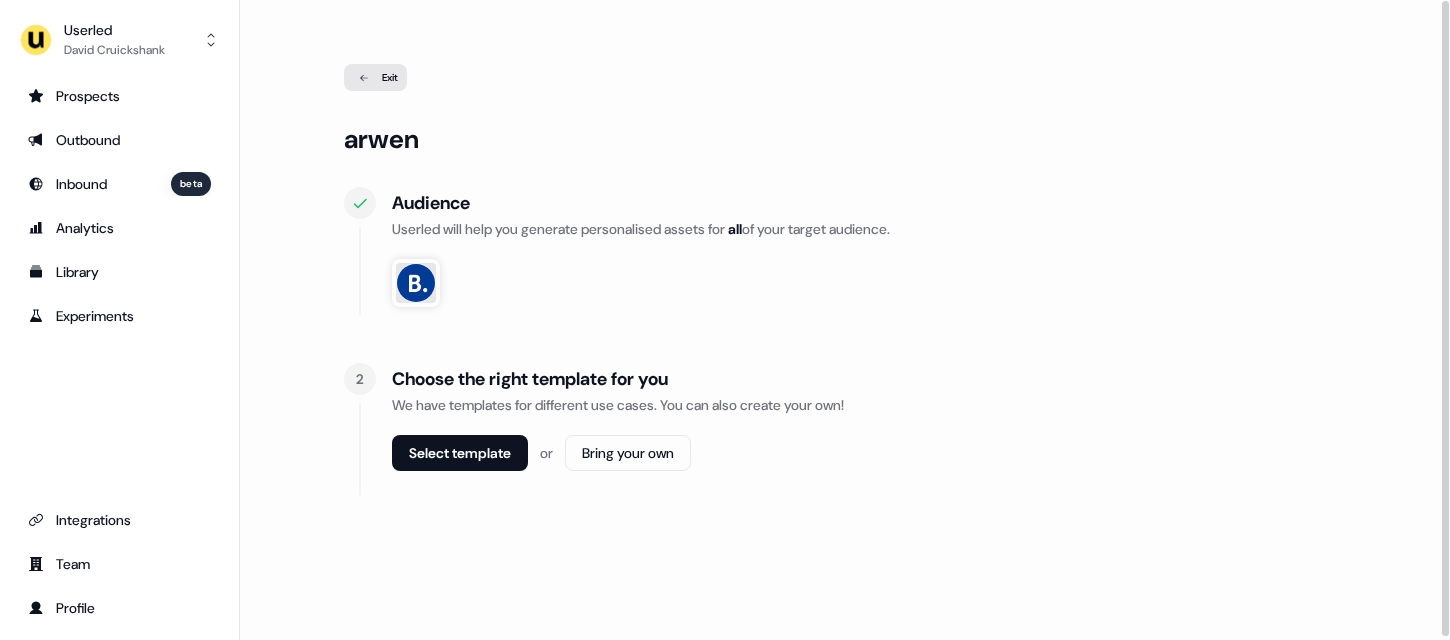click on "Exit" at bounding box center [375, 77] 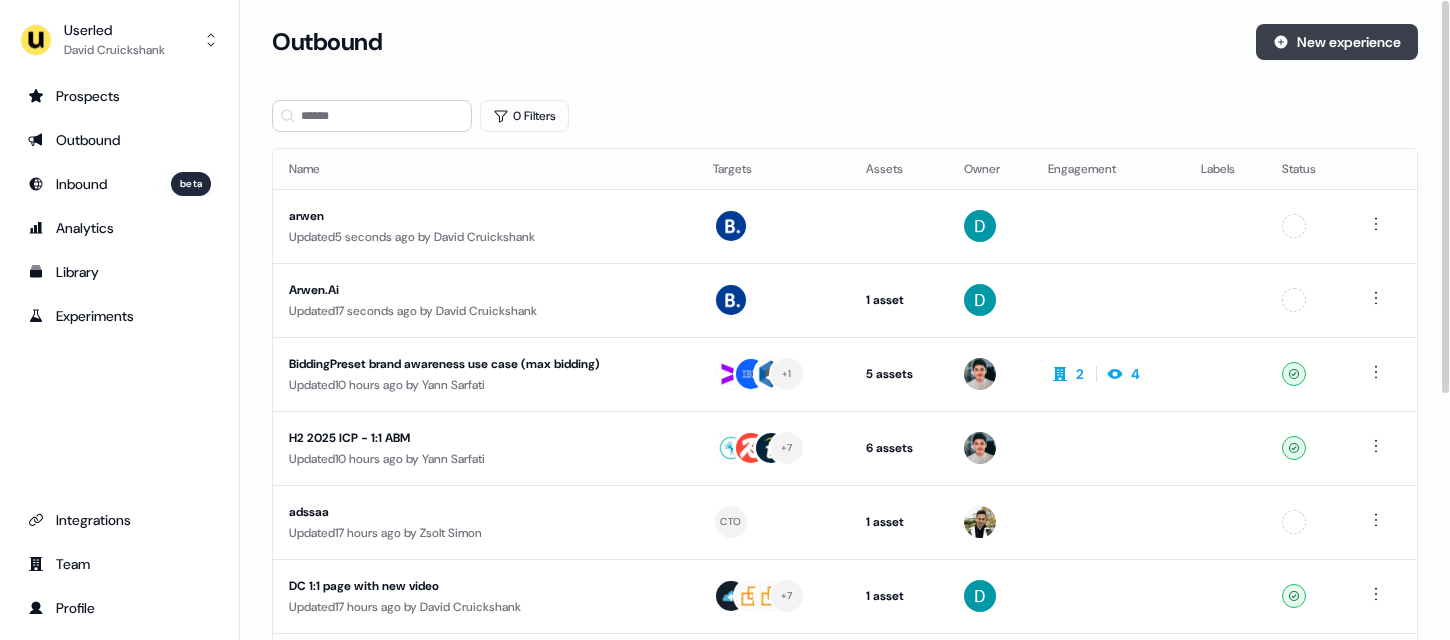 click on "New experience" at bounding box center (1337, 42) 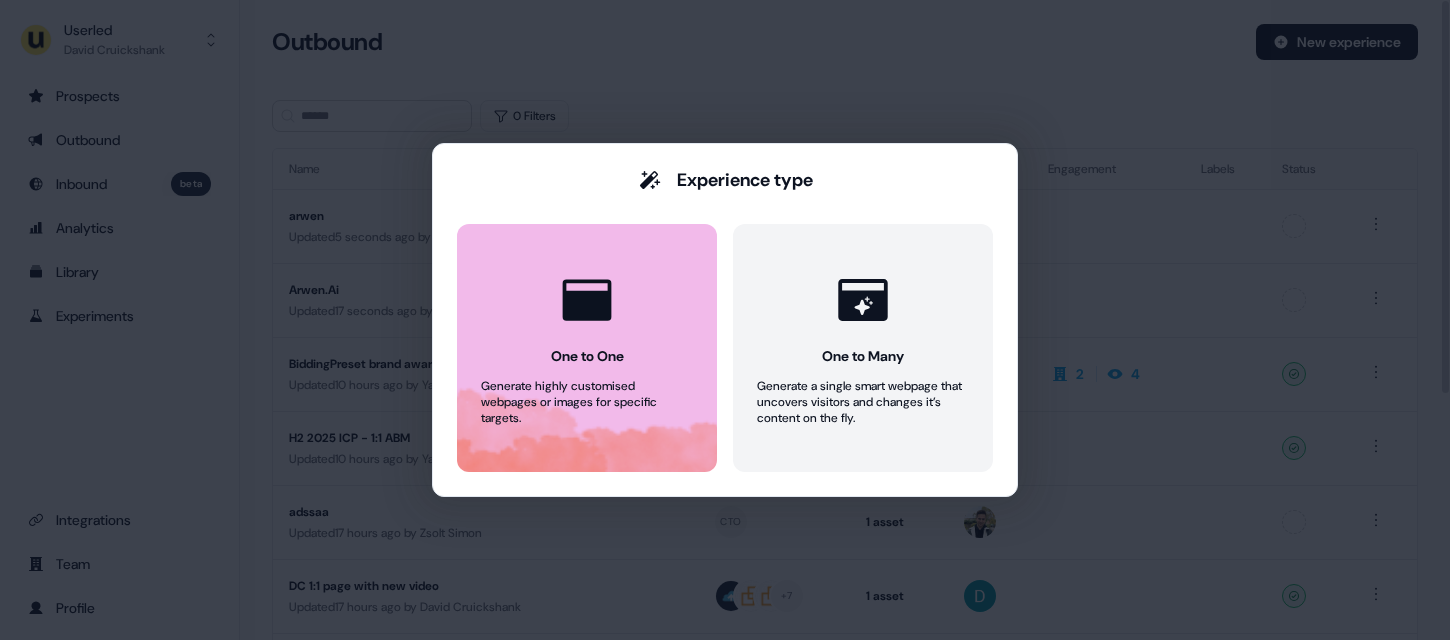 click on "One to One Generate highly customised webpages or images for specific targets." at bounding box center (587, 348) 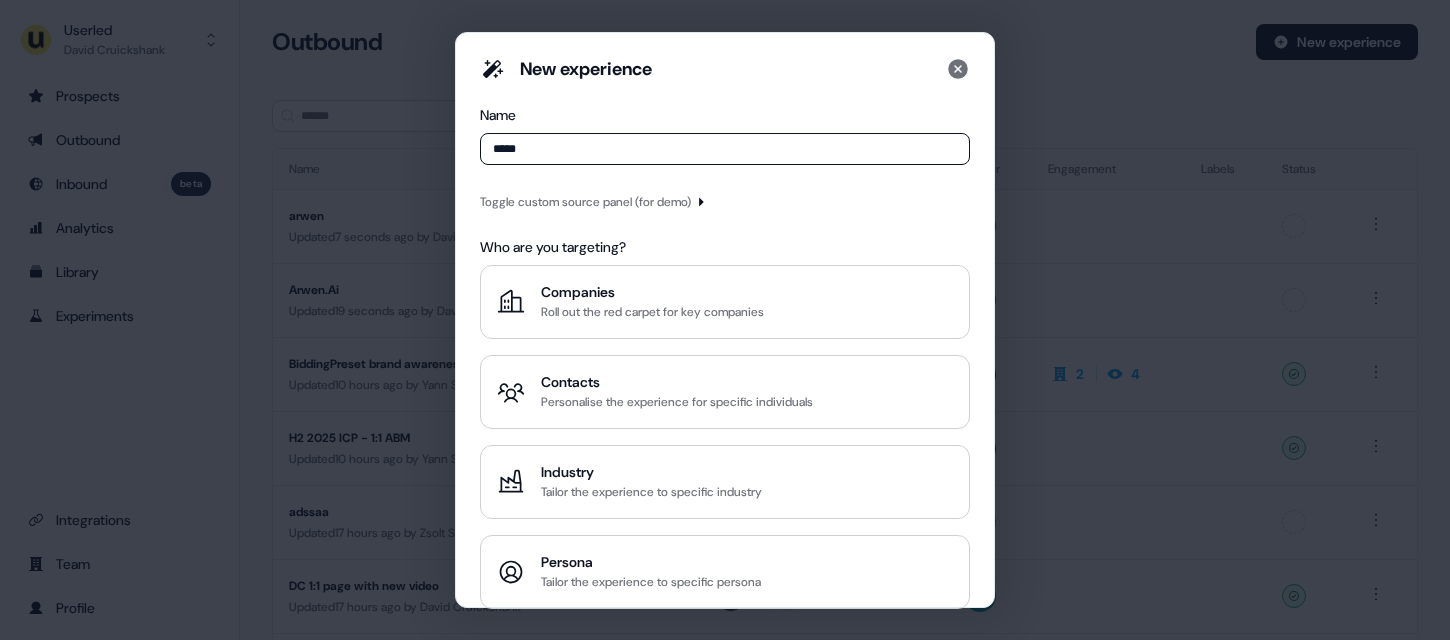 type on "*****" 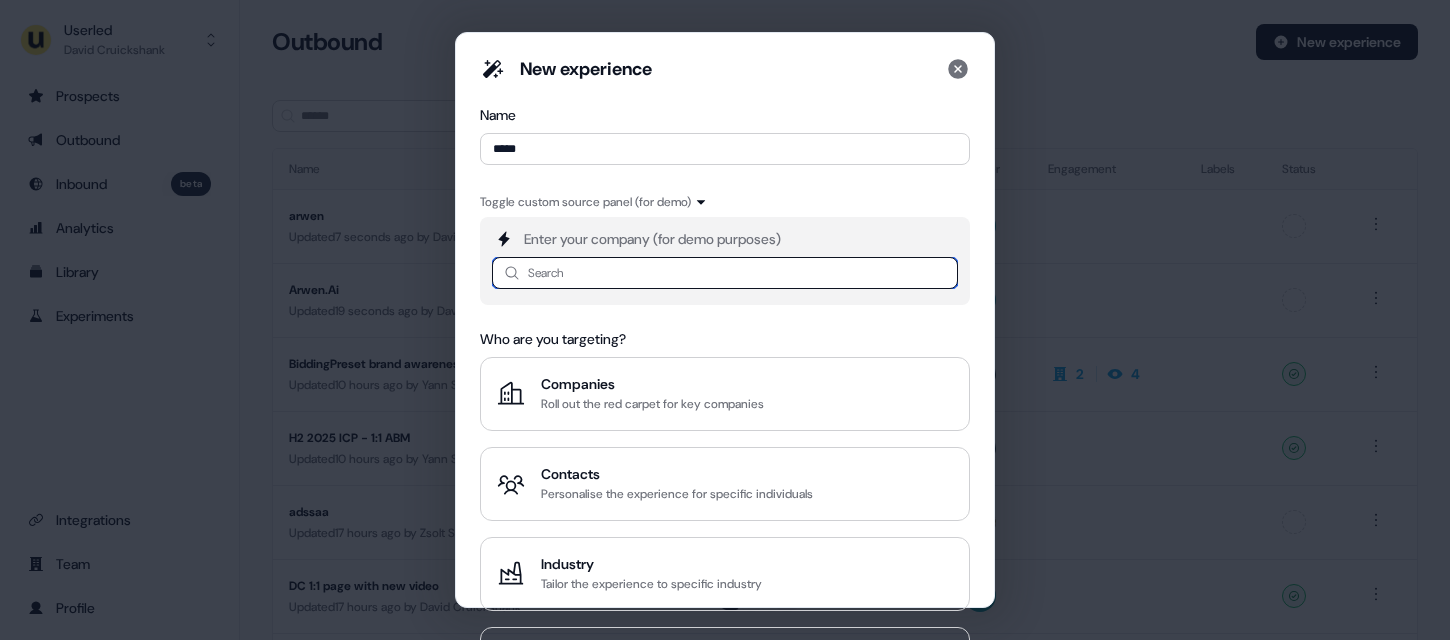 click at bounding box center (725, 273) 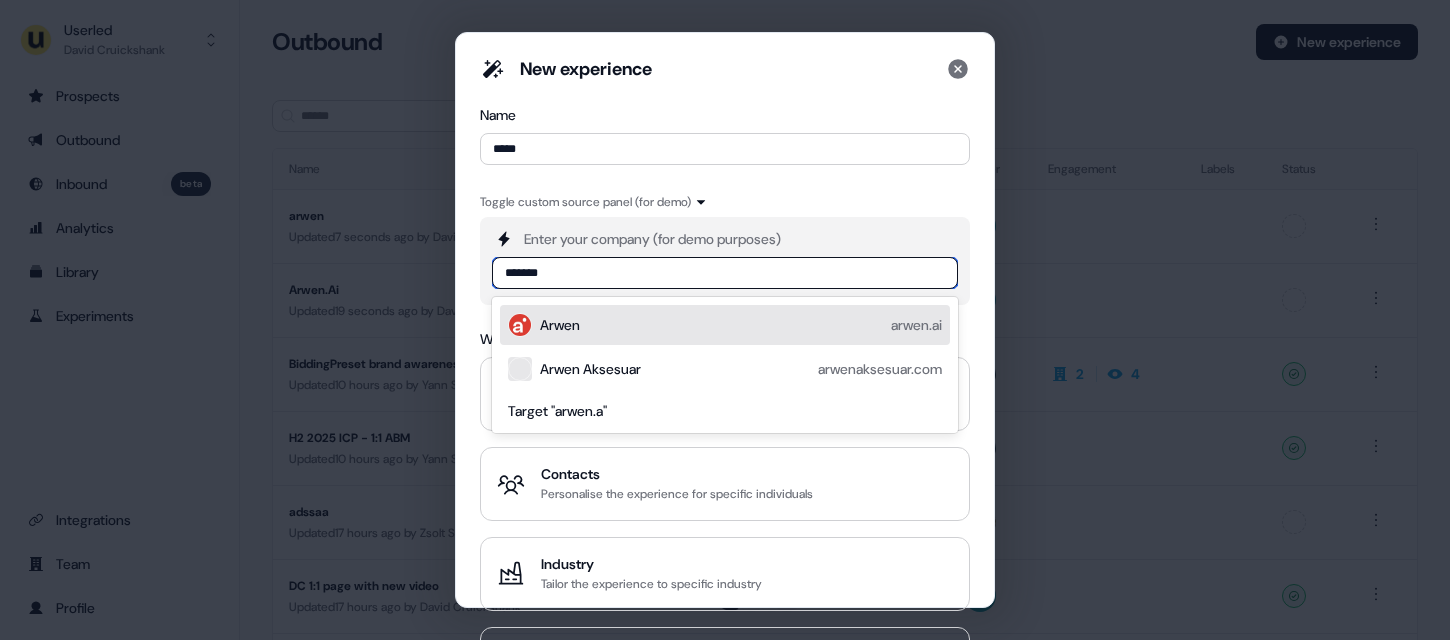 type on "********" 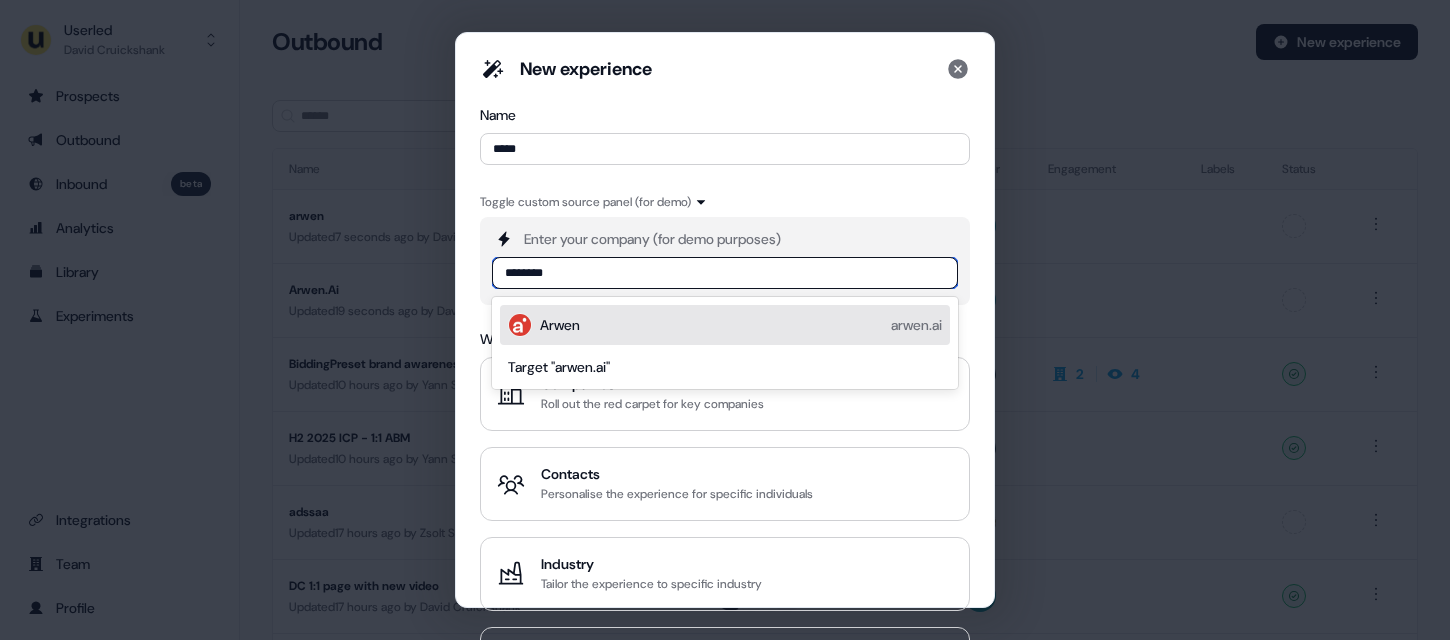 click on "Arwen arwen.ai" at bounding box center [741, 325] 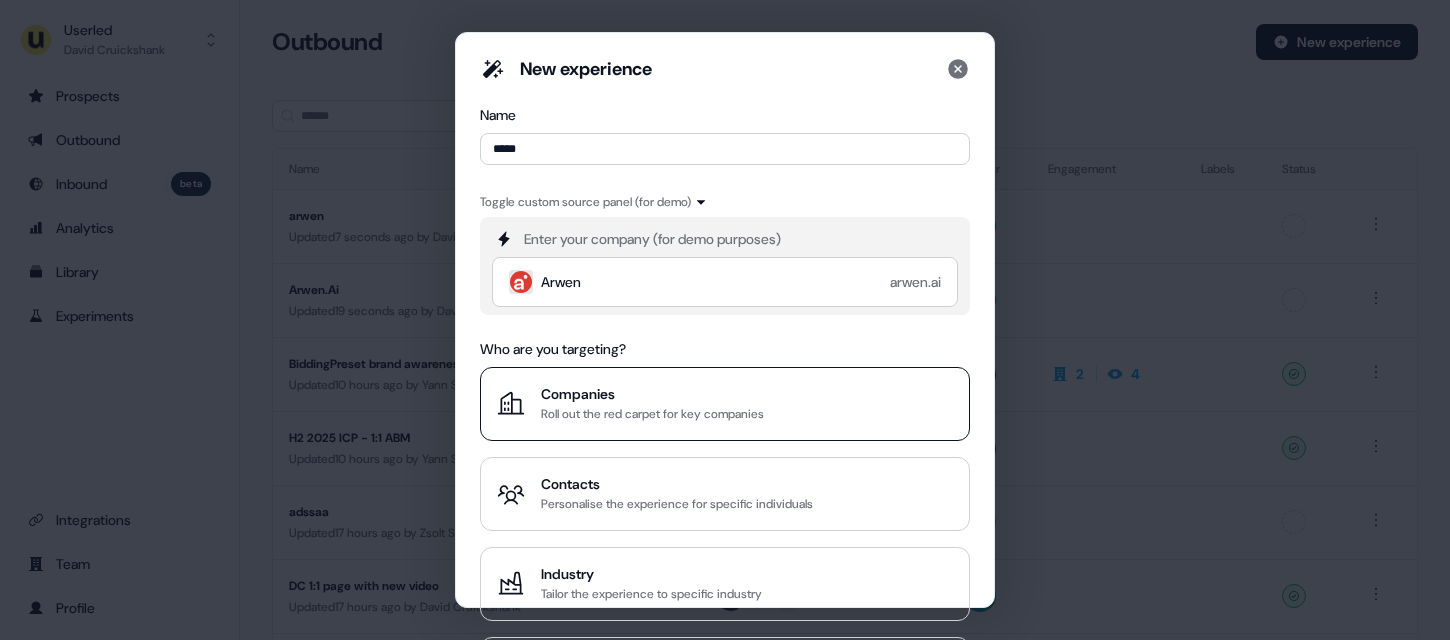 click on "Companies Roll out the red carpet for key companies" at bounding box center [725, 404] 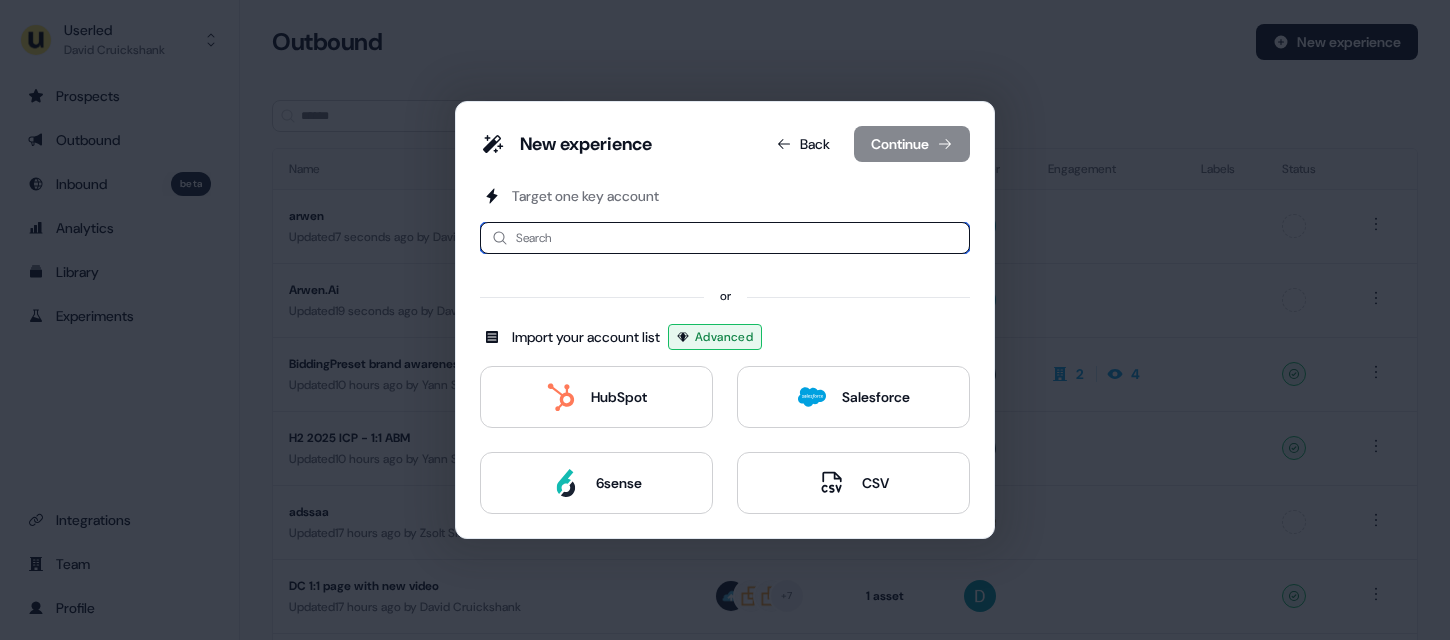 click at bounding box center [725, 238] 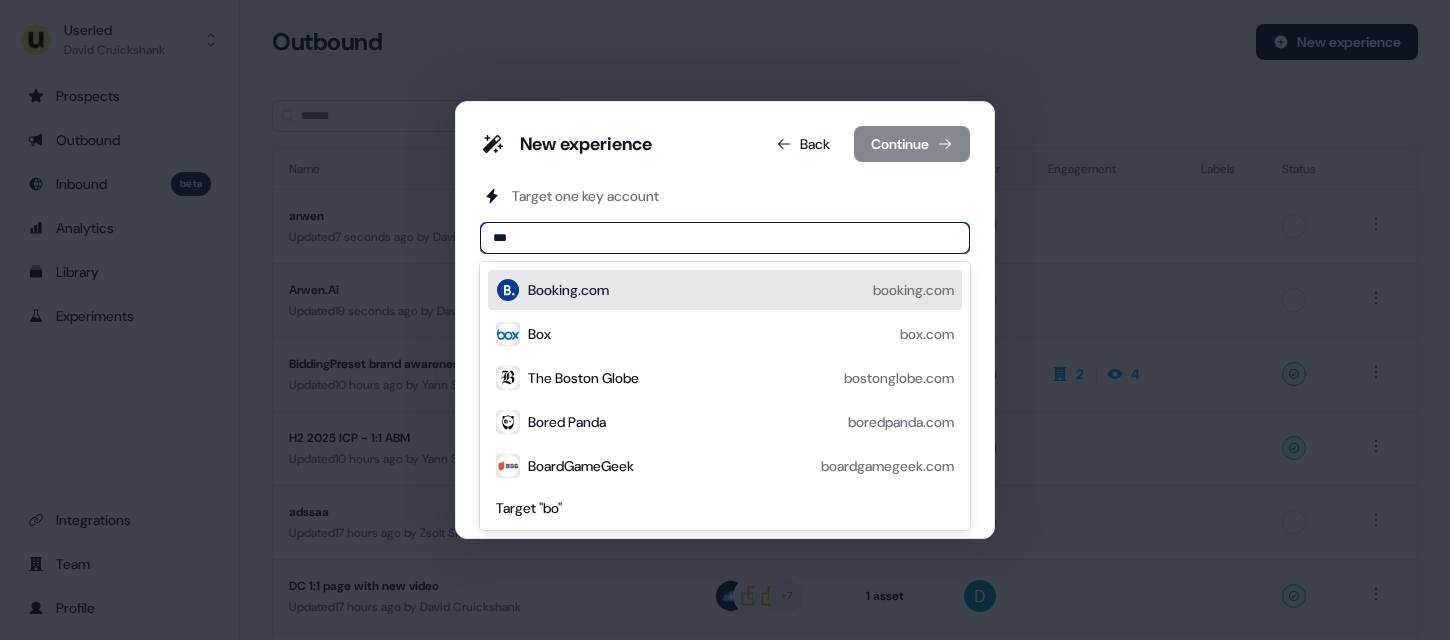 type on "****" 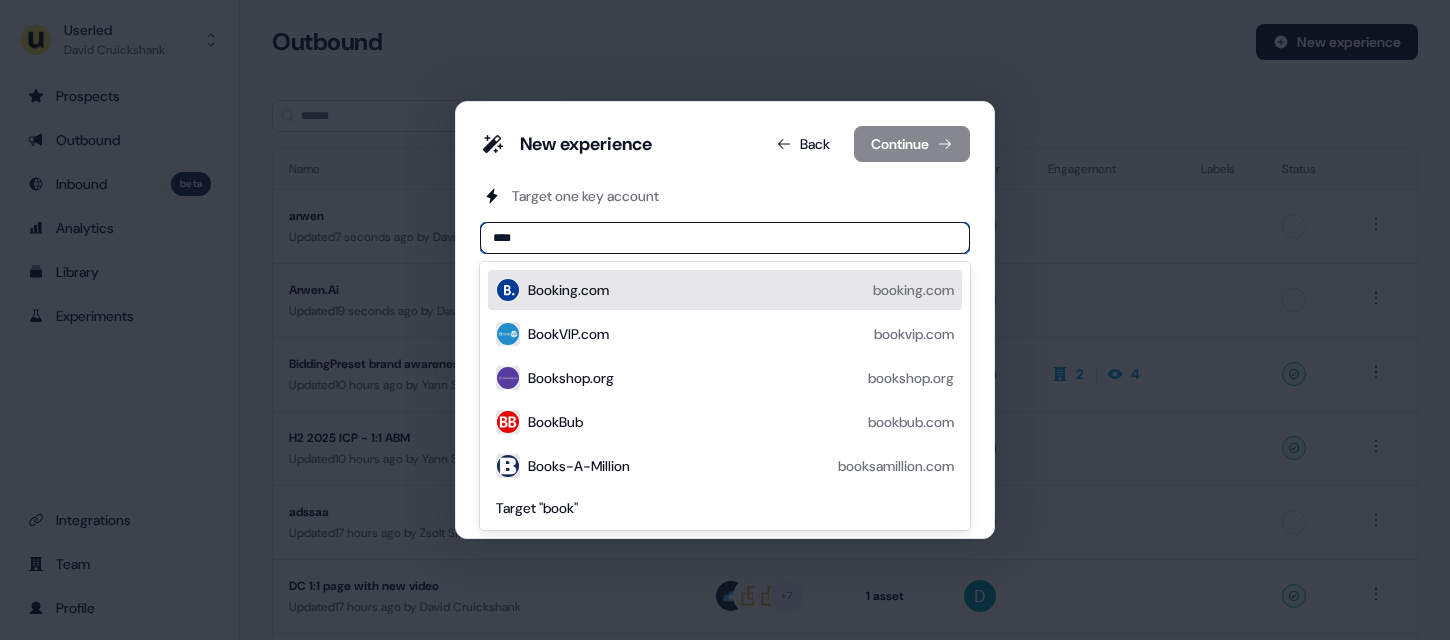 click on "Booking.com" at bounding box center (568, 290) 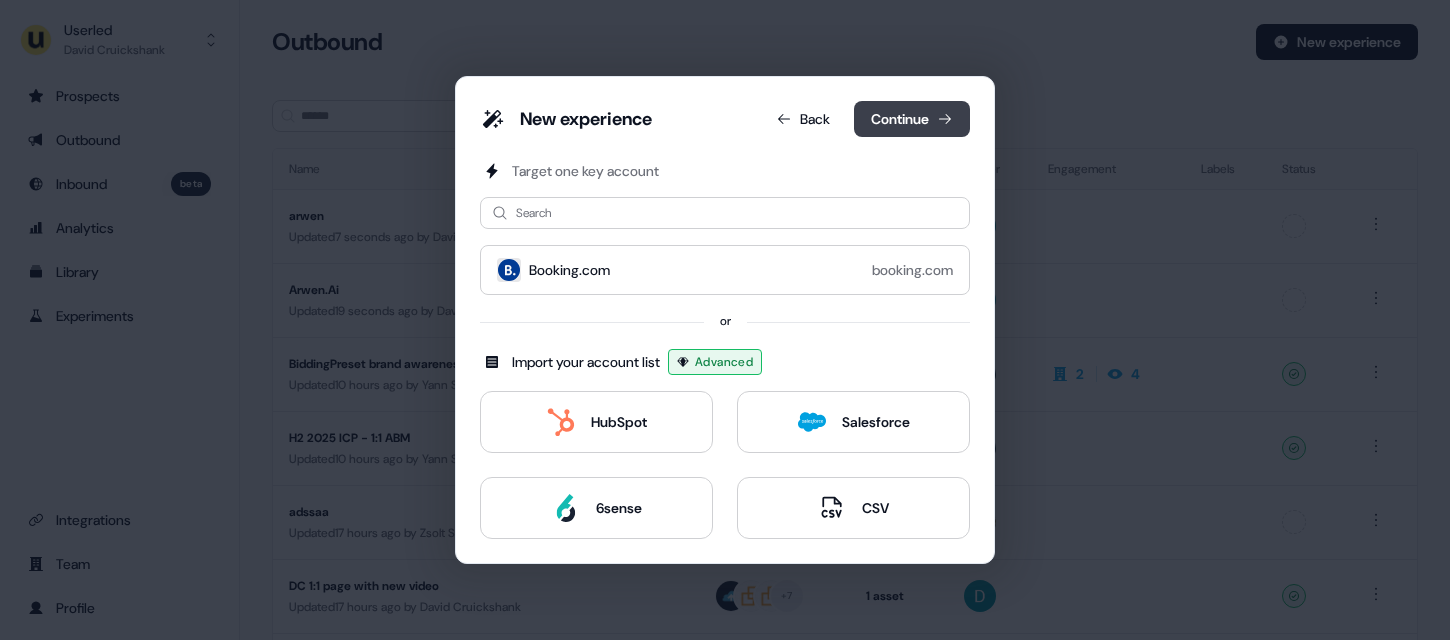 click on "Continue" at bounding box center [912, 119] 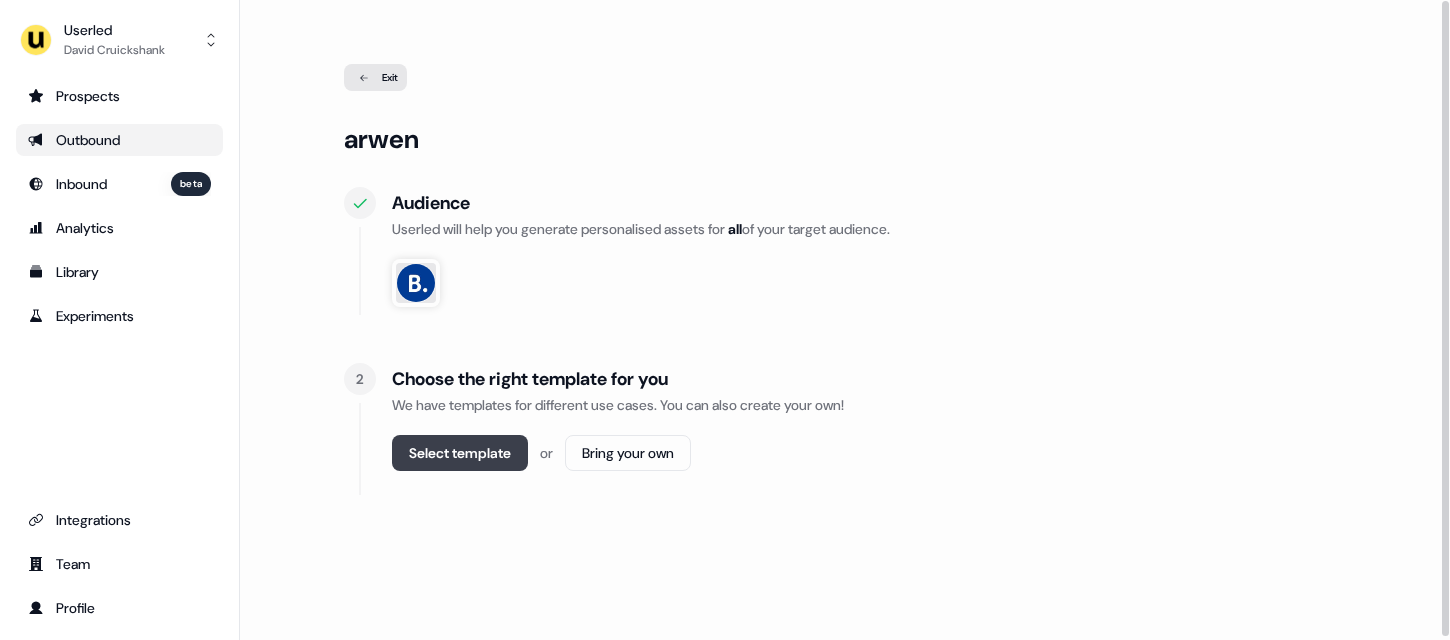 click on "Select template" at bounding box center (460, 453) 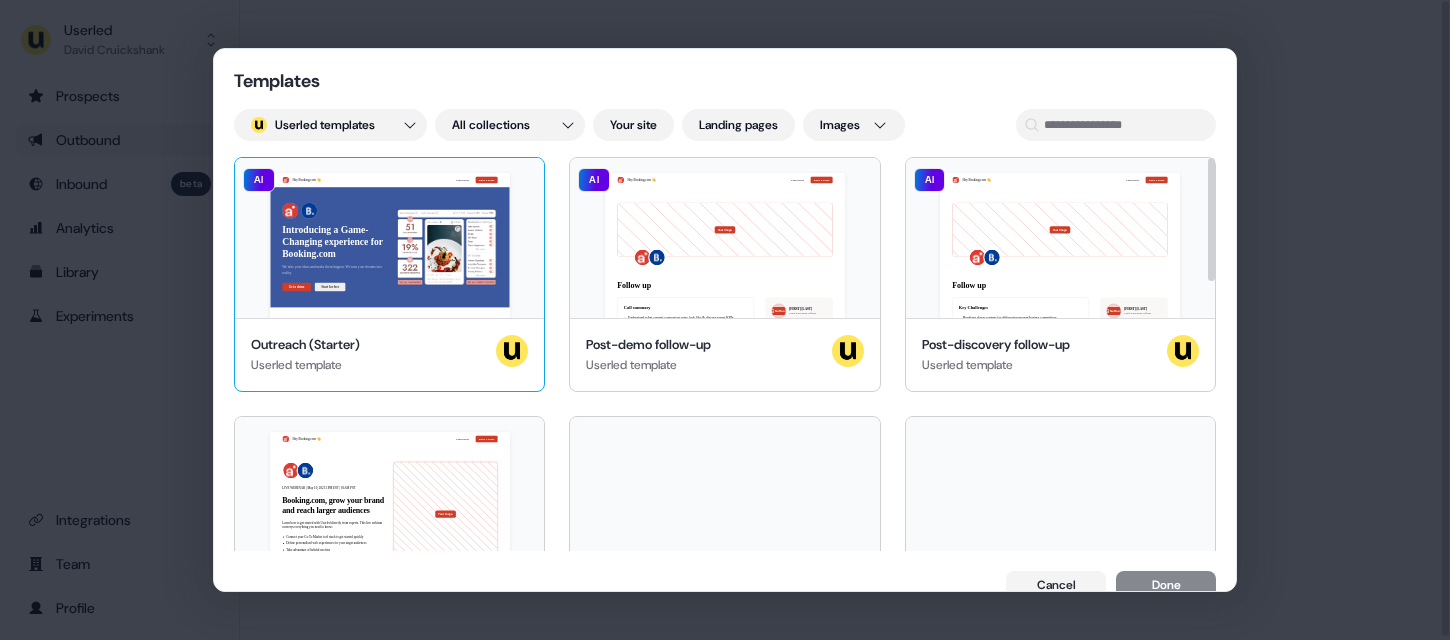 click on "Hey Booking.com 👋 Learn more Book a demo Introducing a Game-Changing experience for Booking.com We take your ideas and make them happen. We turn your dreams into reality. Get a demo Start for free Booking.com, join our team of incredible partners AI" at bounding box center [389, 238] 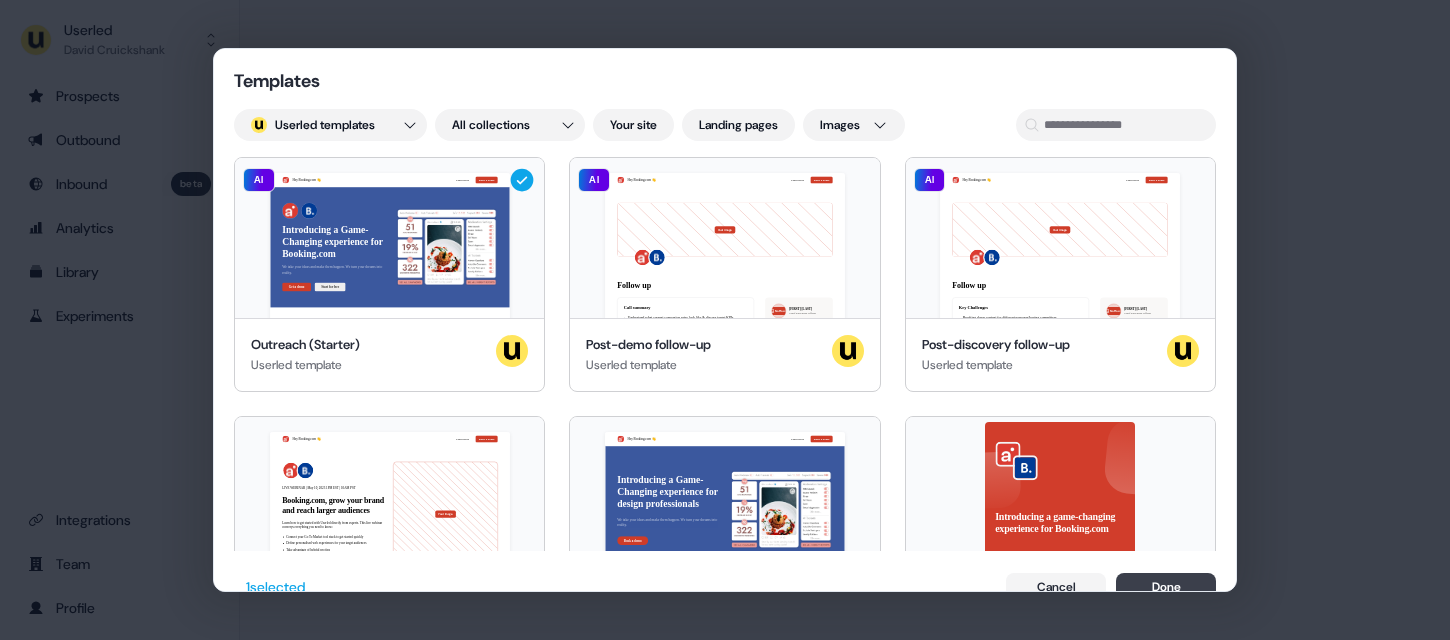 click on "Done" at bounding box center [1166, 587] 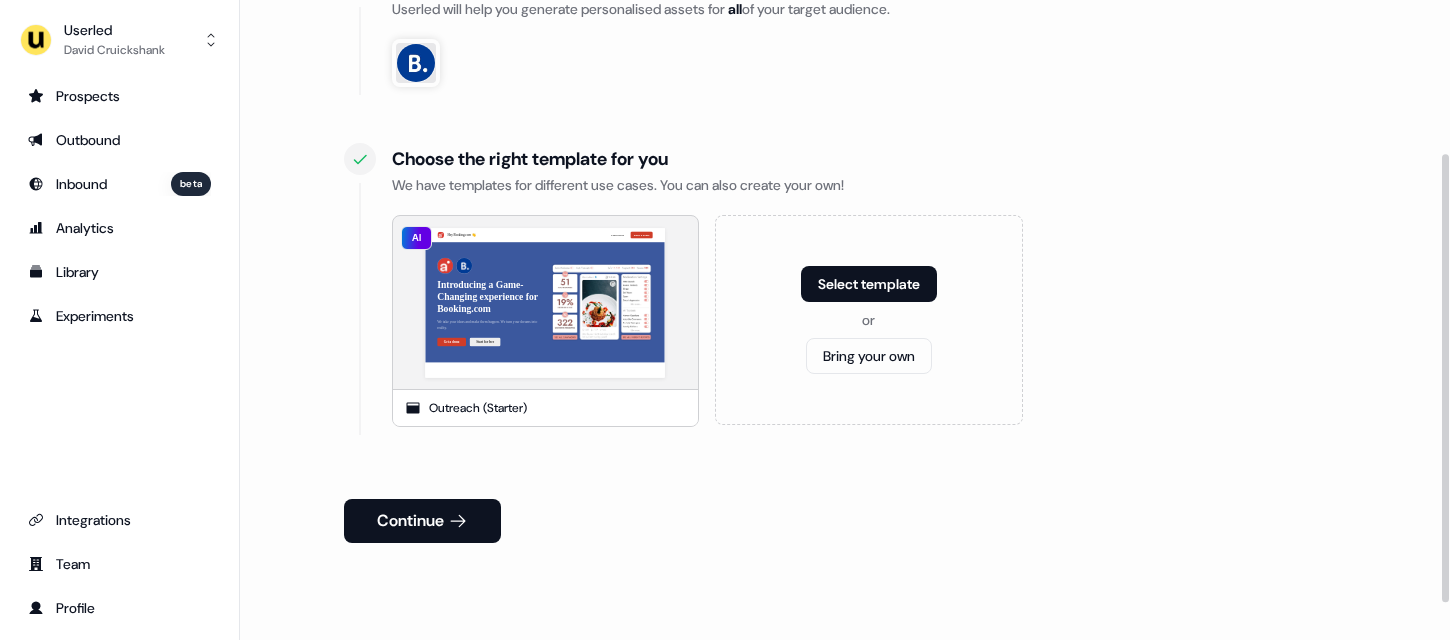 scroll, scrollTop: 219, scrollLeft: 0, axis: vertical 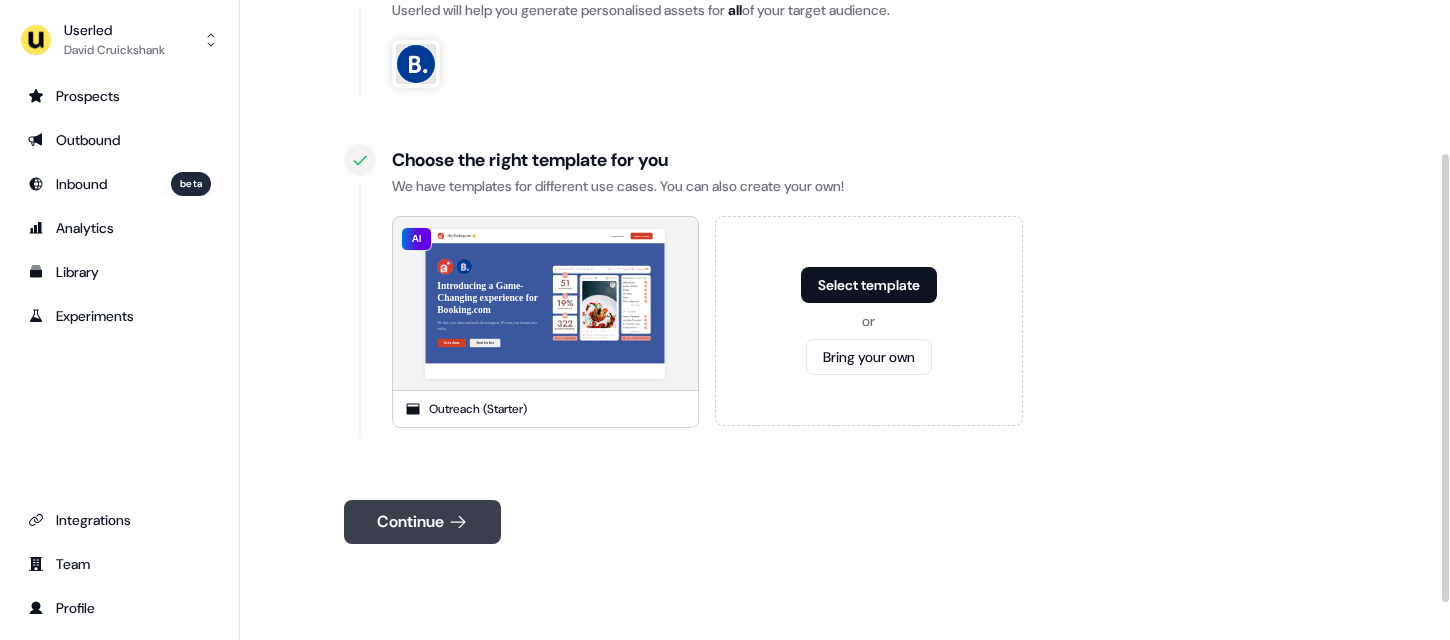 click on "Continue" at bounding box center [422, 522] 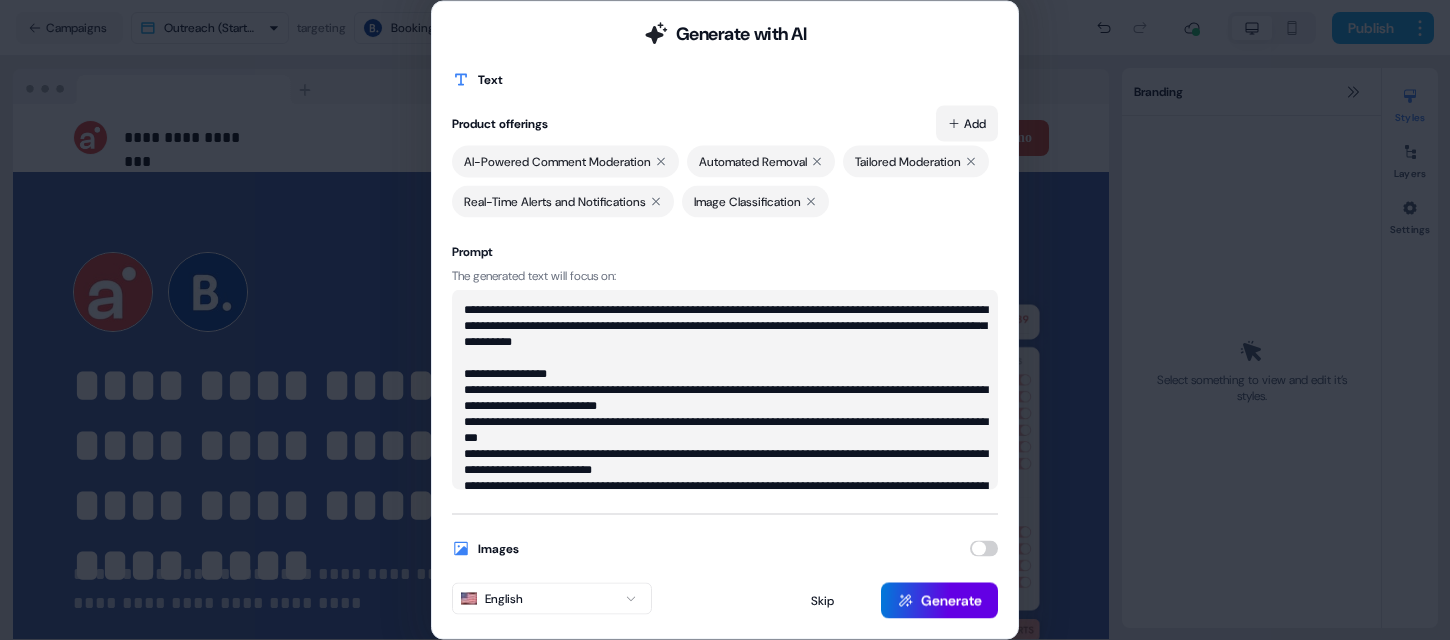 click on "Generate with AI Text Product offerings  Add AI-Powered Comment Moderation Automated Removal Tailored Moderation Real-Time Alerts and Notifications Image Classification Prompt The generated text will focus on: Images English Skip Generate" at bounding box center [725, 320] 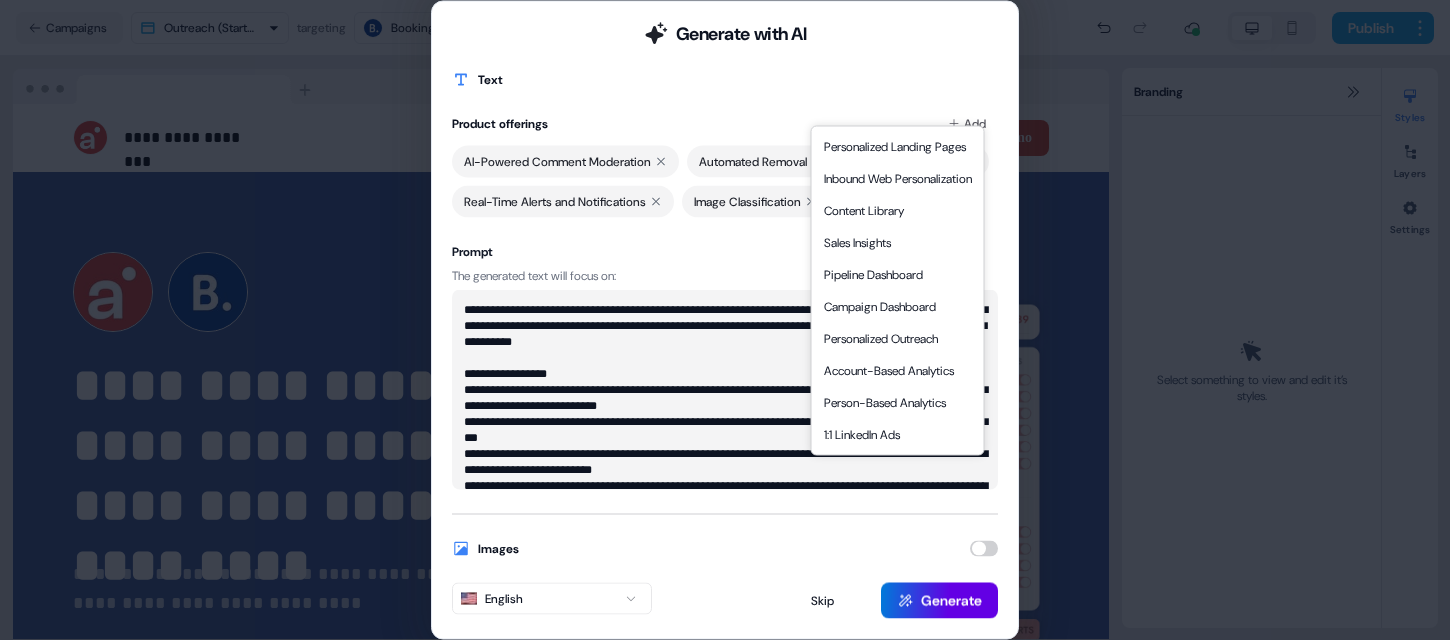 click on "Generate with AI Text Product offerings  Add AI-Powered Comment Moderation Automated Removal Tailored Moderation Real-Time Alerts and Notifications Image Classification Prompt The generated text will focus on: Images English Skip Generate" at bounding box center [725, 320] 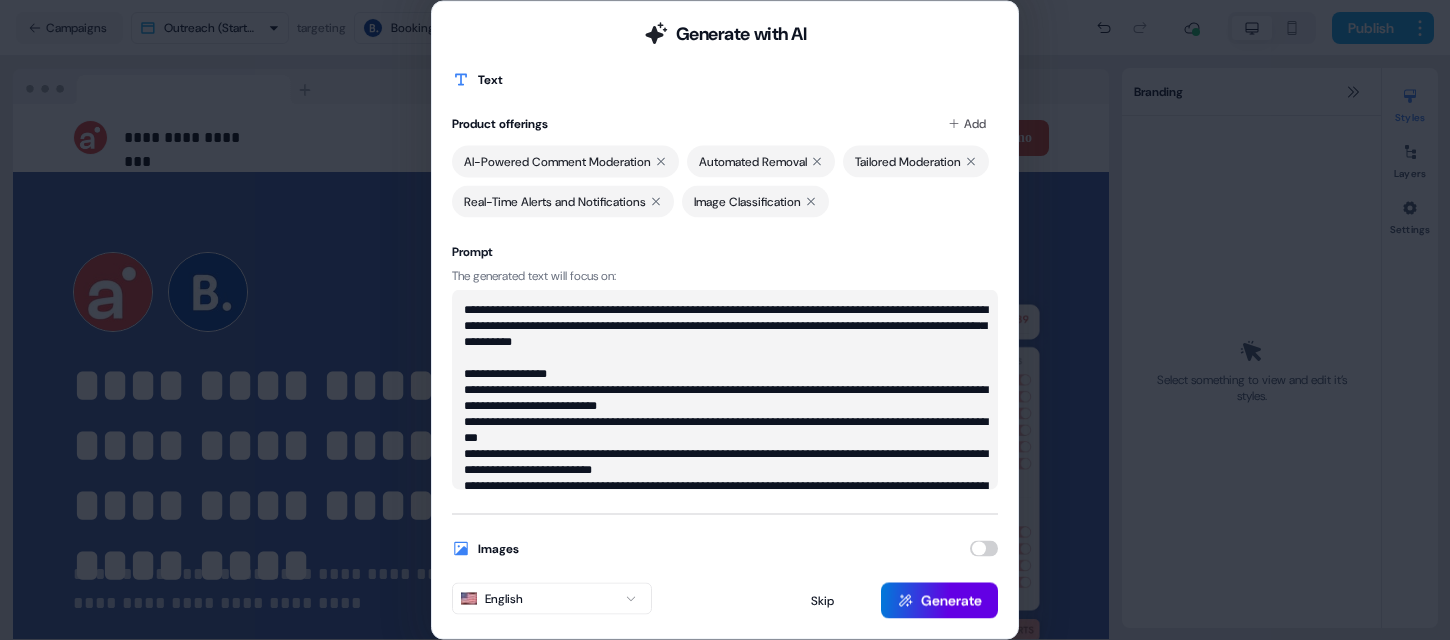 scroll, scrollTop: 64, scrollLeft: 0, axis: vertical 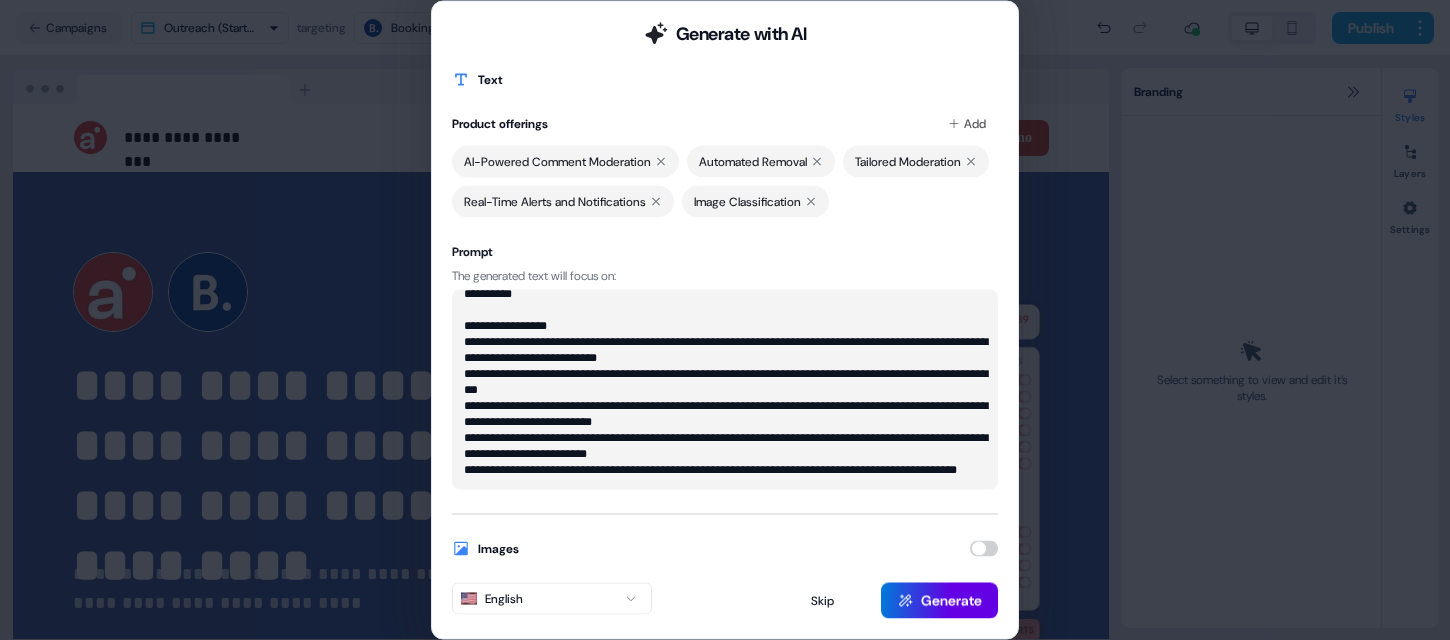 click on "Generate with AI Text Product offerings  Add AI-Powered Comment Moderation Automated Removal Tailored Moderation Real-Time Alerts and Notifications Image Classification Prompt The generated text will focus on: Images English Skip Generate" at bounding box center (725, 320) 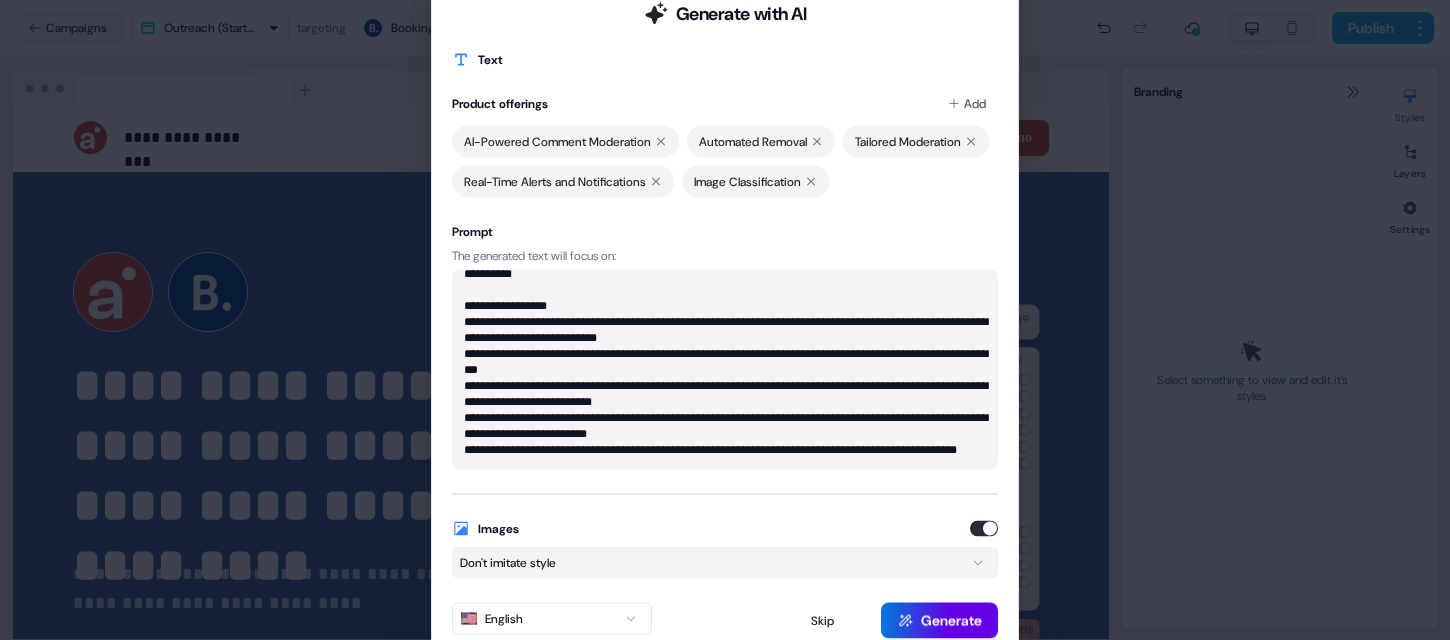 click at bounding box center [984, 529] 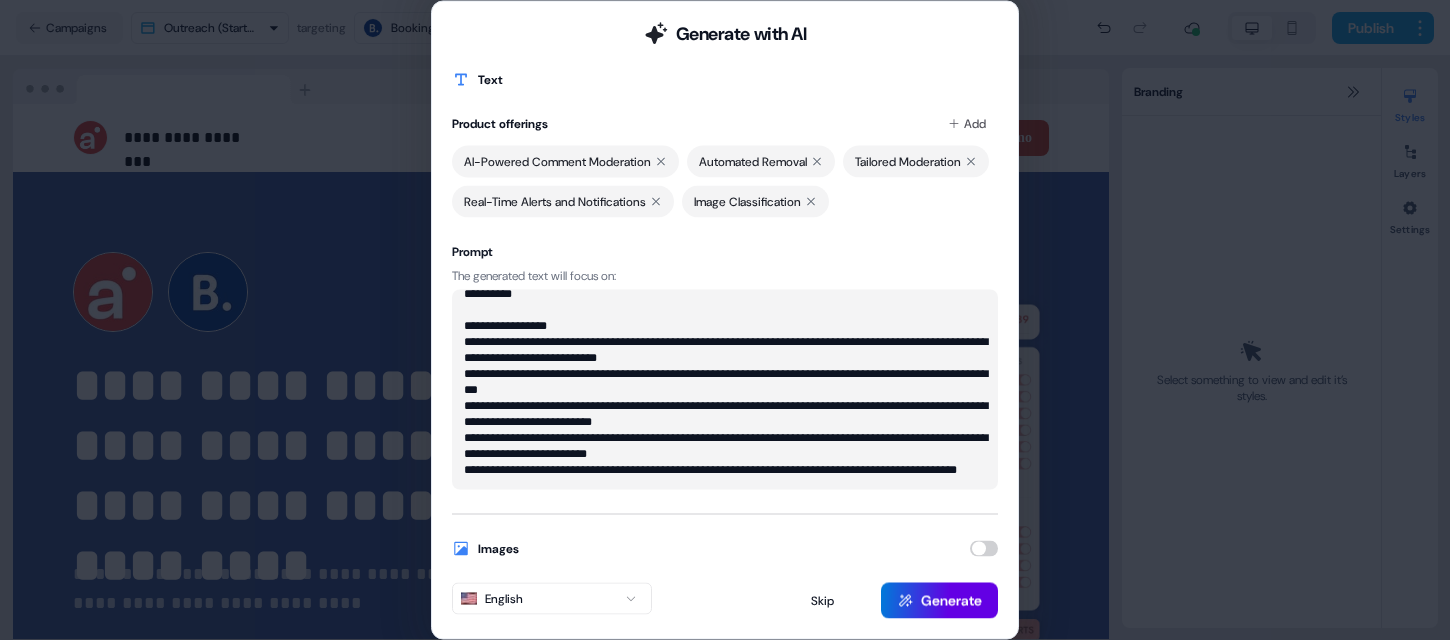 click on "Generate with AI Text Product offerings  Add AI-Powered Comment Moderation Automated Removal Tailored Moderation Real-Time Alerts and Notifications Image Classification Prompt The generated text will focus on: Images English Skip Generate" at bounding box center (725, 320) 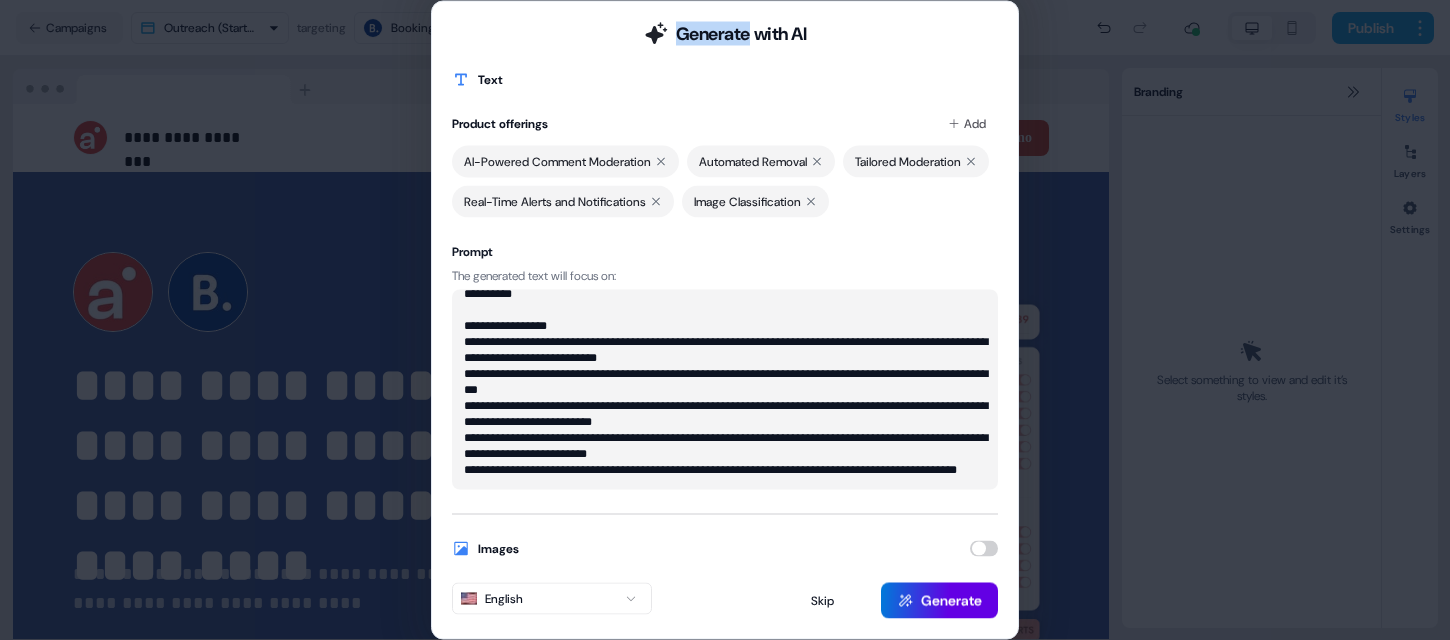 click on "Generate with AI Text Product offerings  Add AI-Powered Comment Moderation Automated Removal Tailored Moderation Real-Time Alerts and Notifications Image Classification Prompt The generated text will focus on: Images English Skip Generate" at bounding box center (725, 320) 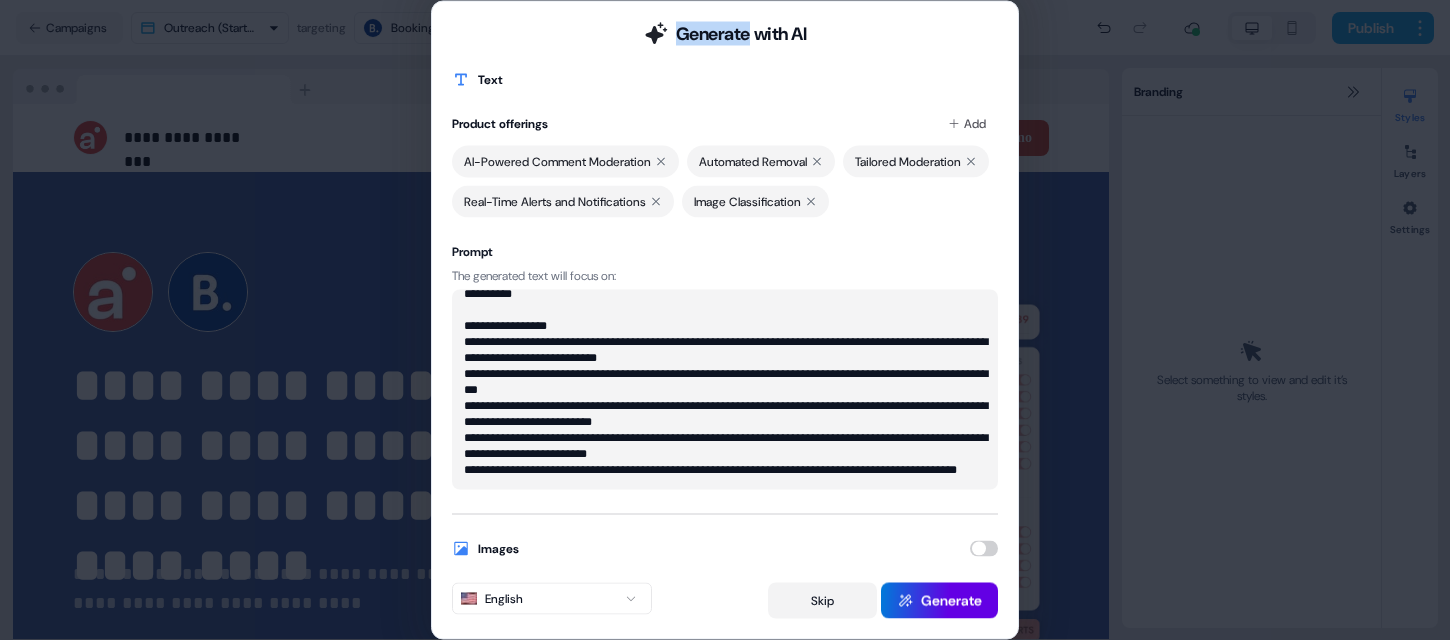 click on "Skip" at bounding box center [822, 601] 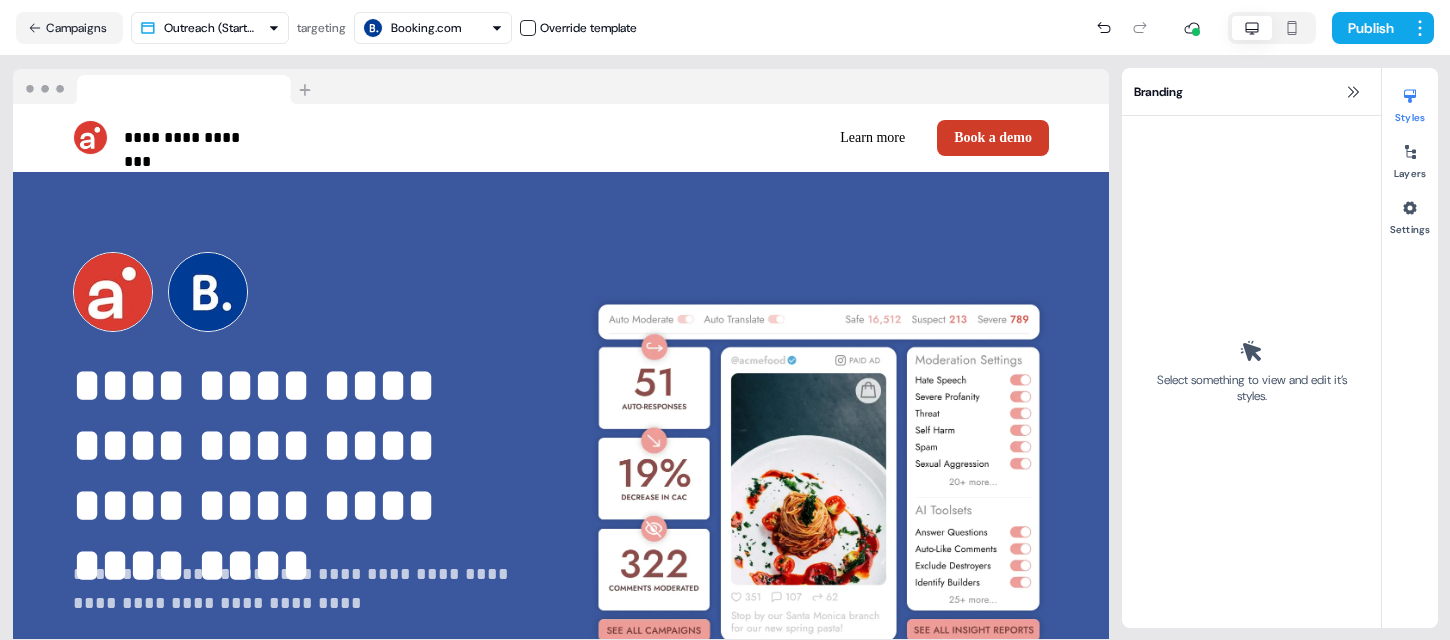 click on "Campaigns Outreach (Starter) targeting Booking.com Override template Publish" at bounding box center (725, 28) 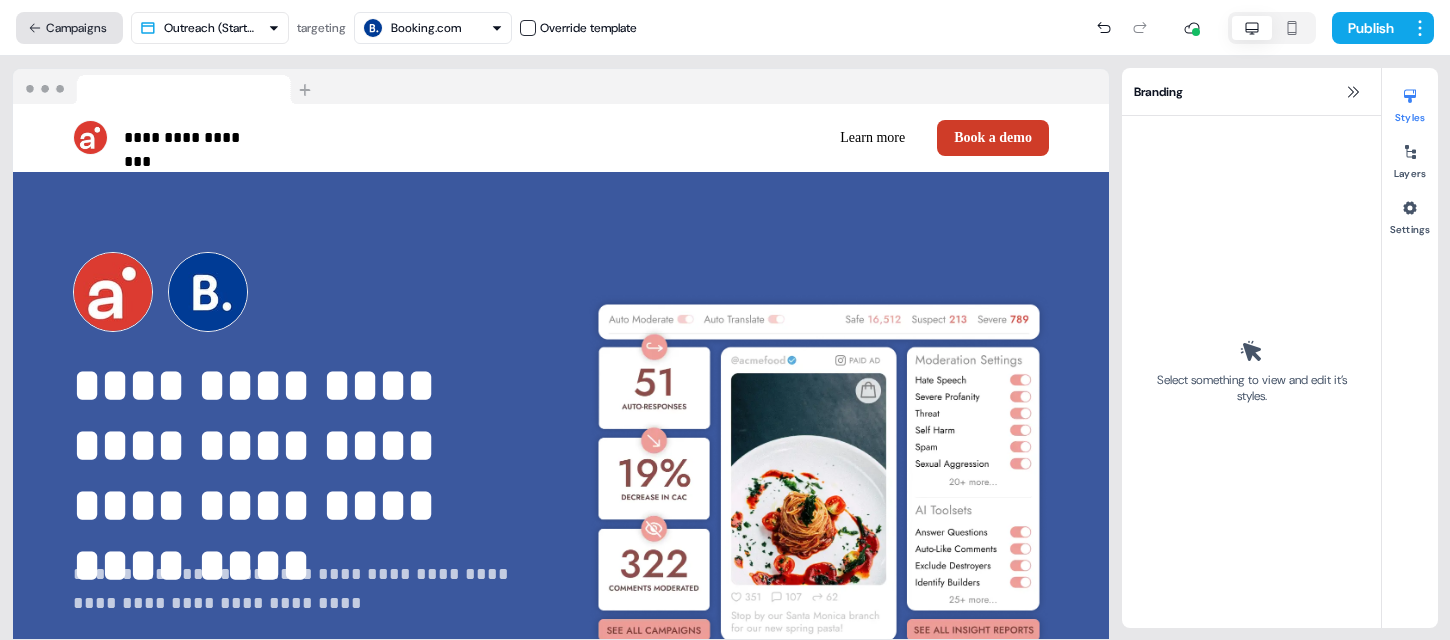 click on "Campaigns" at bounding box center [69, 28] 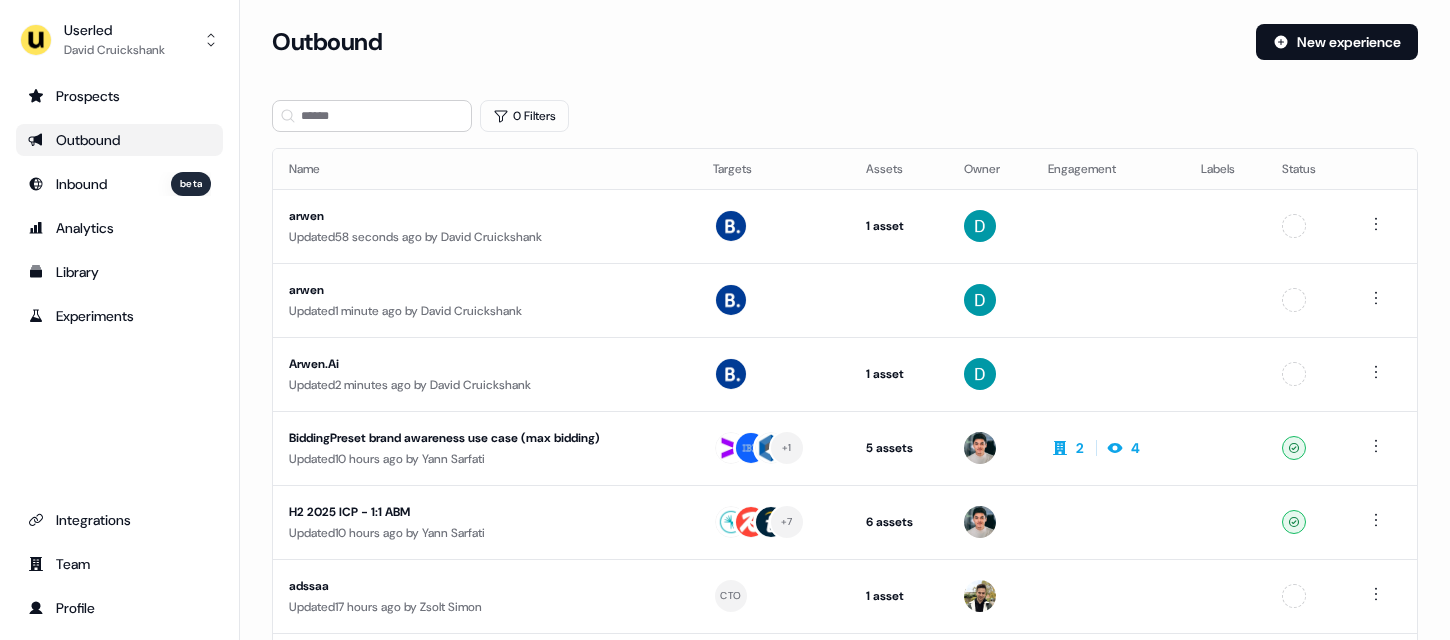 click on "Outbound" at bounding box center (119, 140) 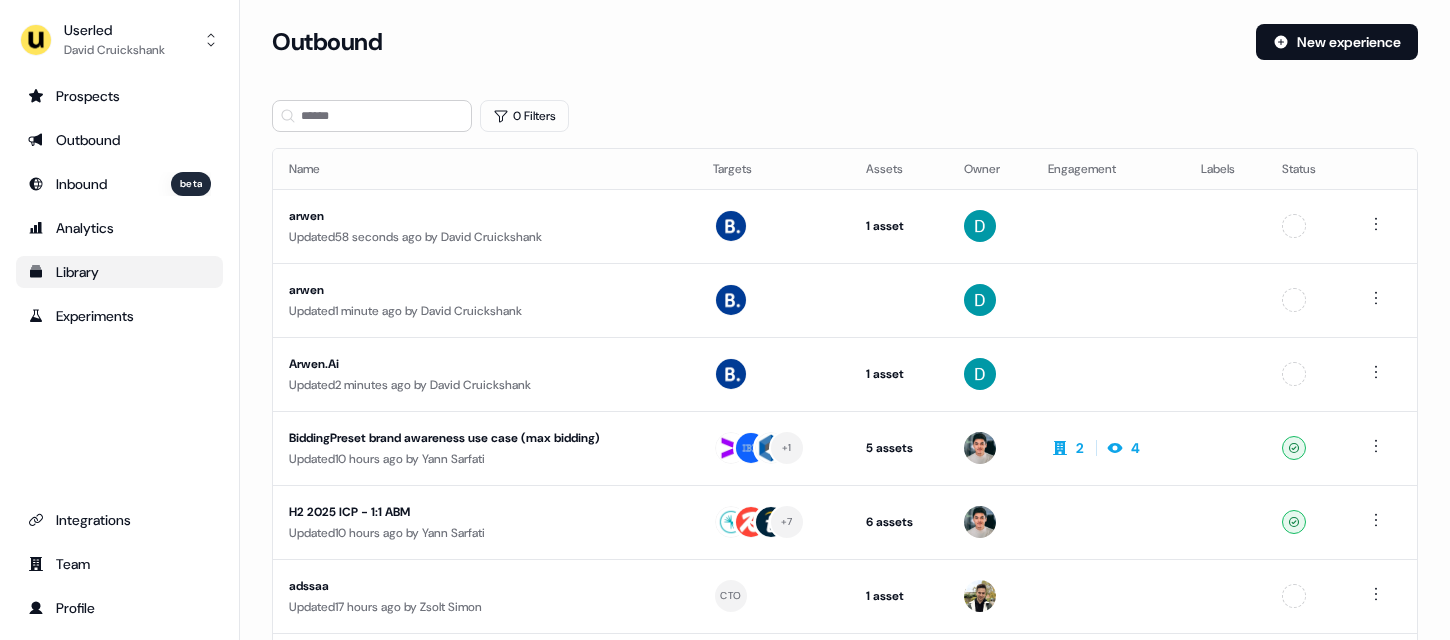 click on "Library" at bounding box center (119, 272) 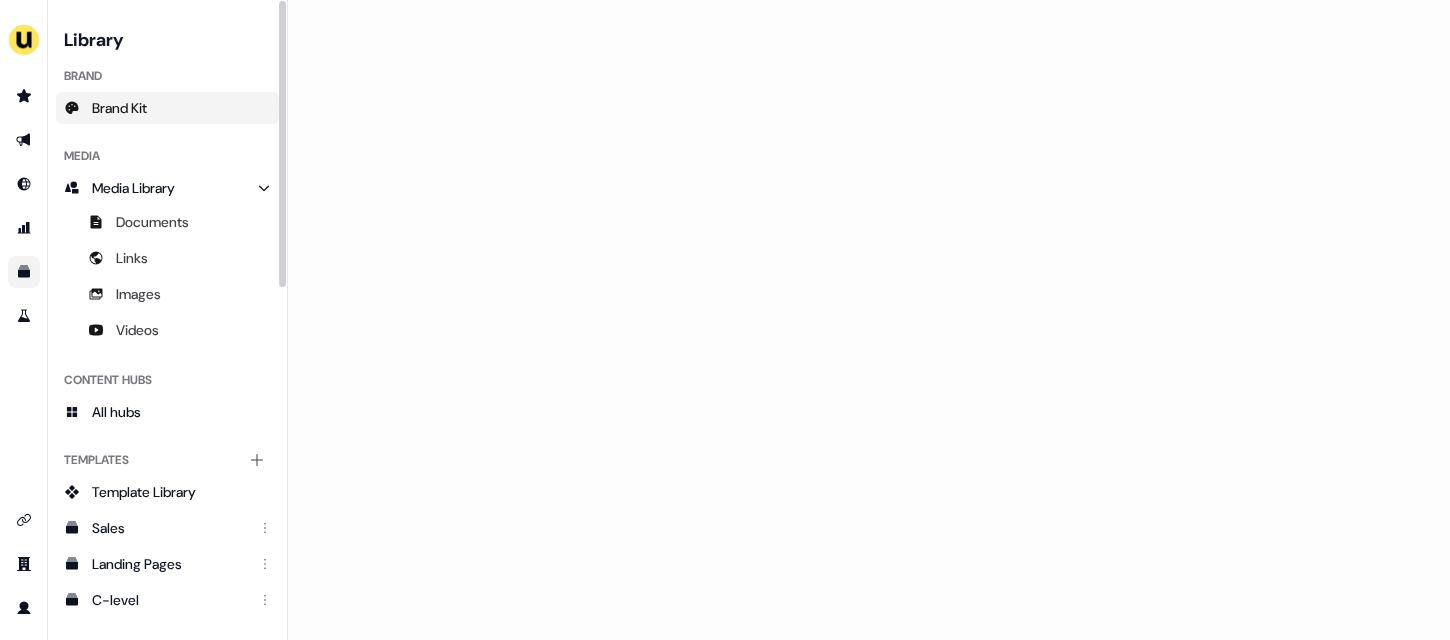 click on "Brand Kit" at bounding box center [167, 108] 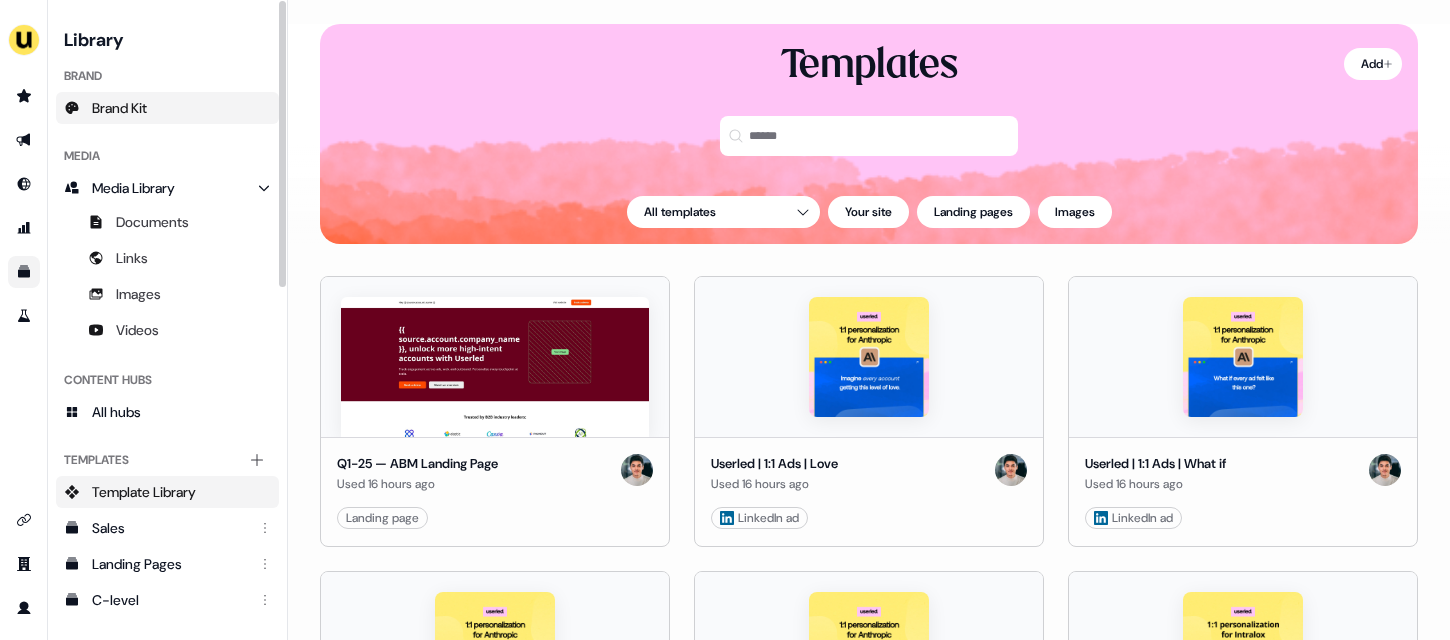 click on "Brand Kit" at bounding box center [167, 108] 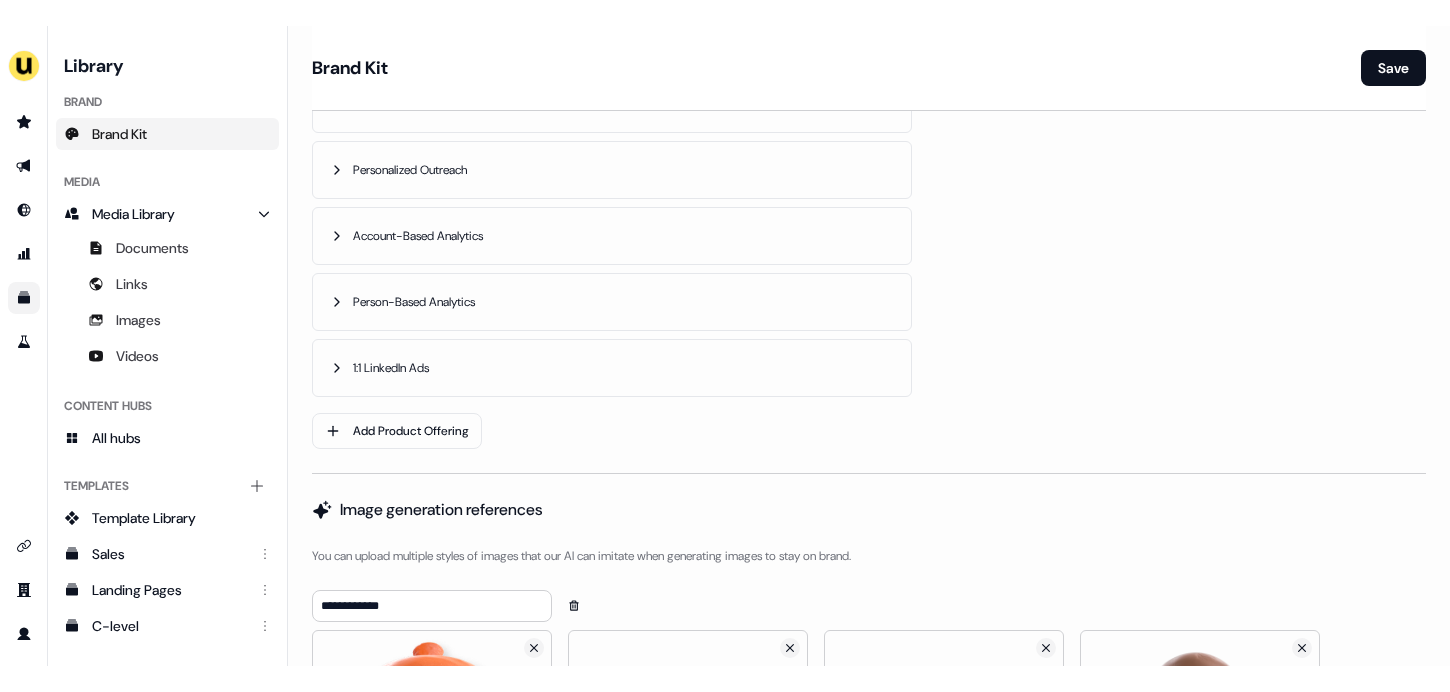 scroll, scrollTop: 1419, scrollLeft: 0, axis: vertical 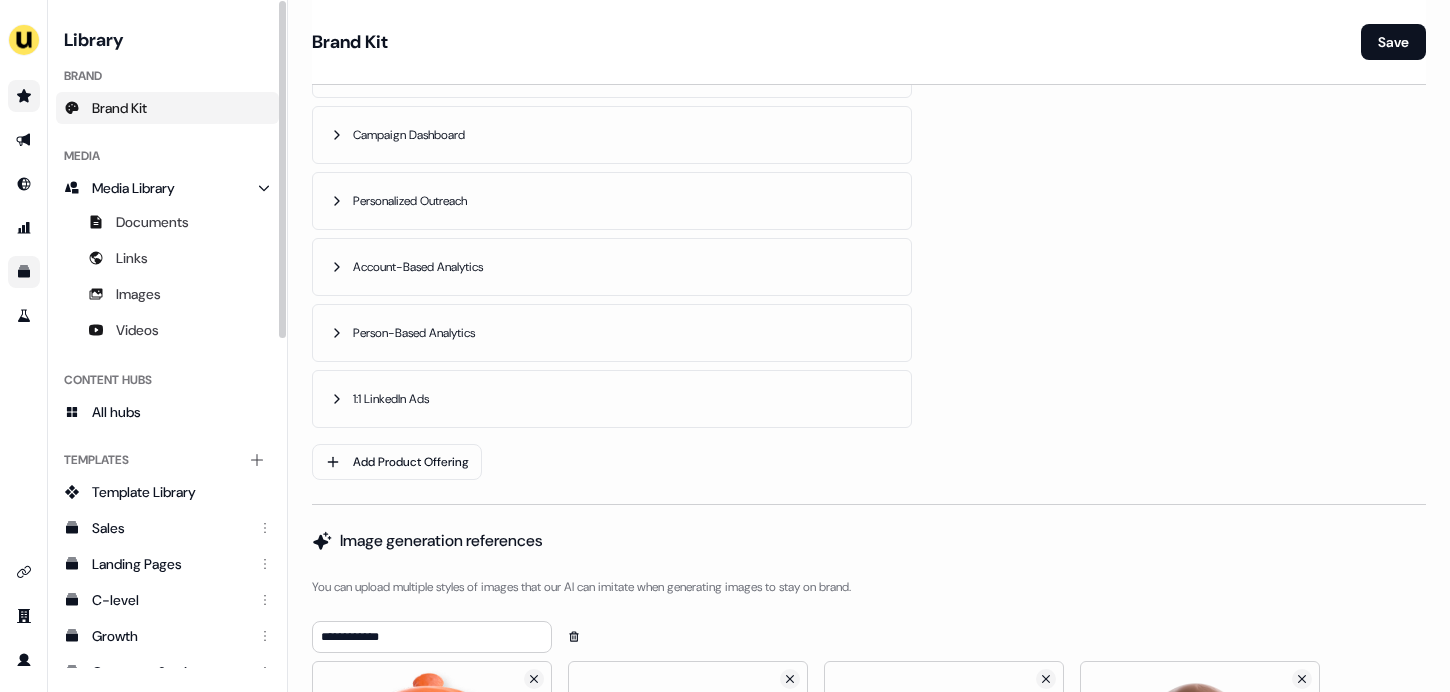 click 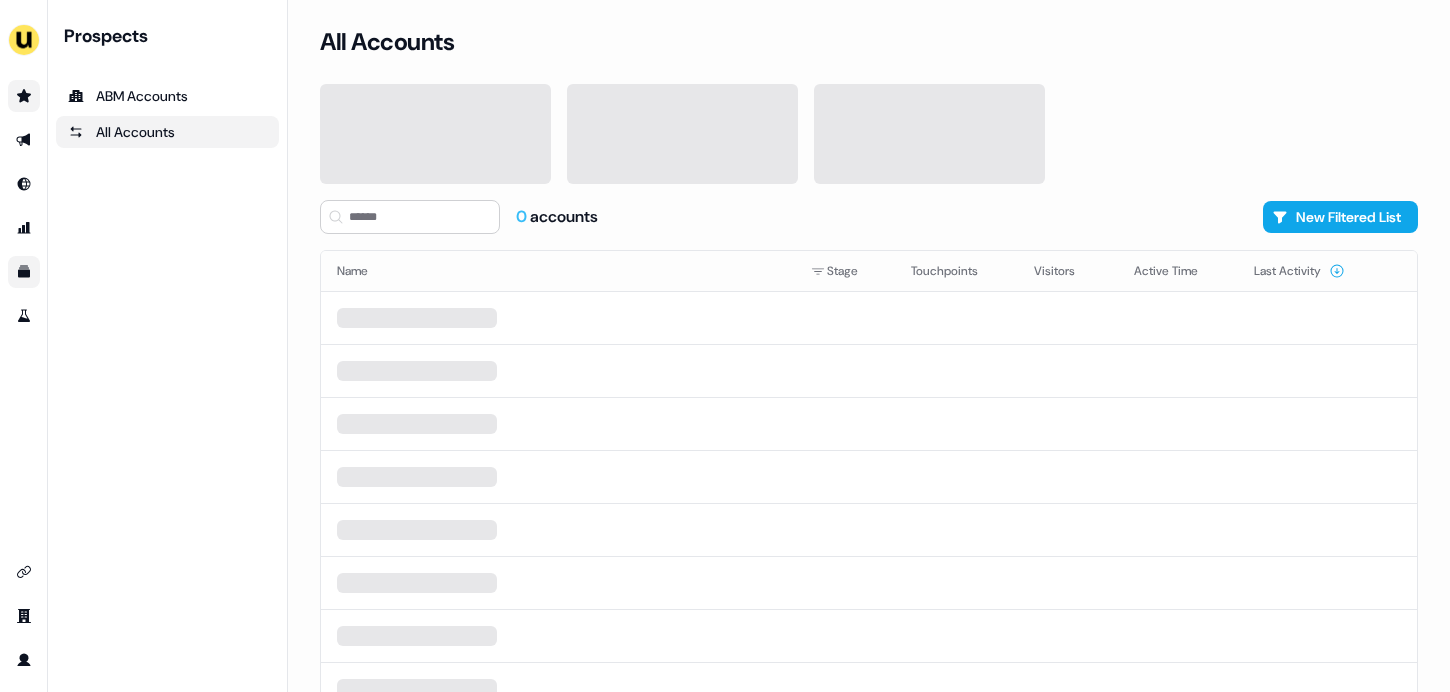 scroll, scrollTop: 0, scrollLeft: 0, axis: both 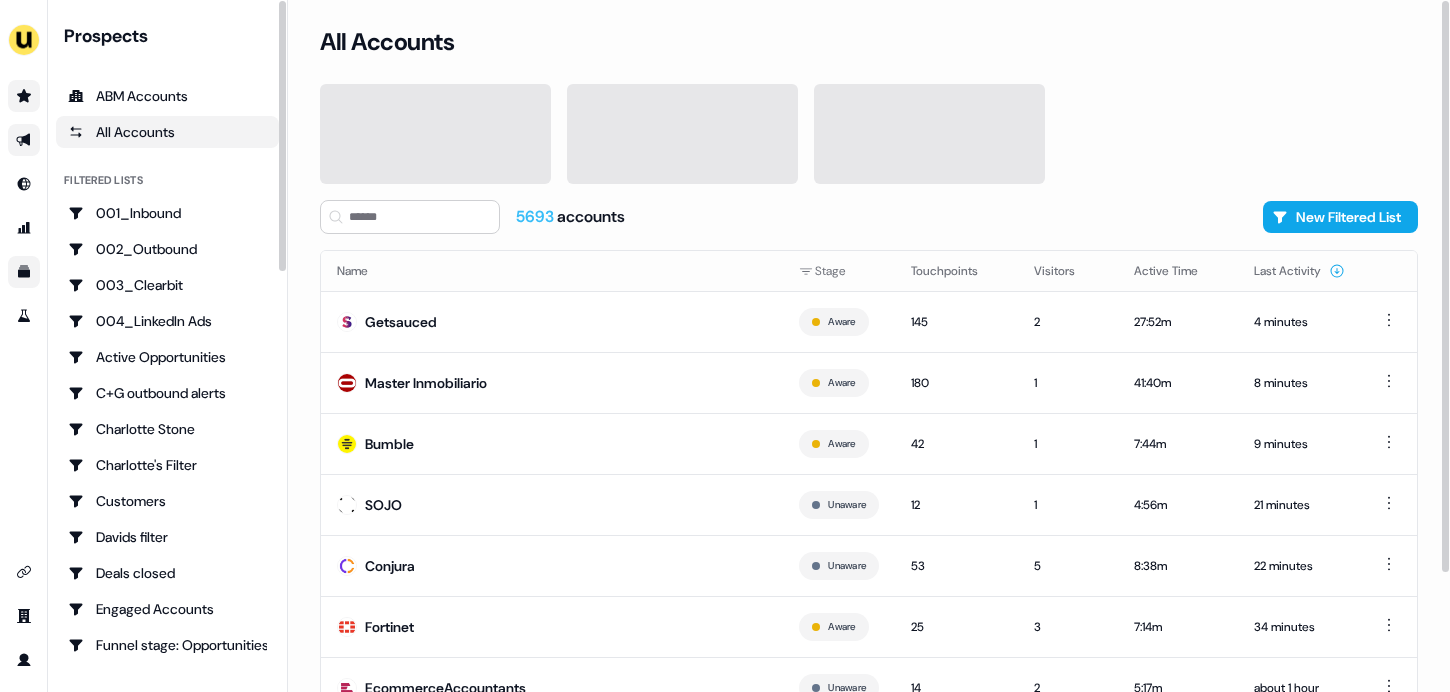 click at bounding box center [24, 140] 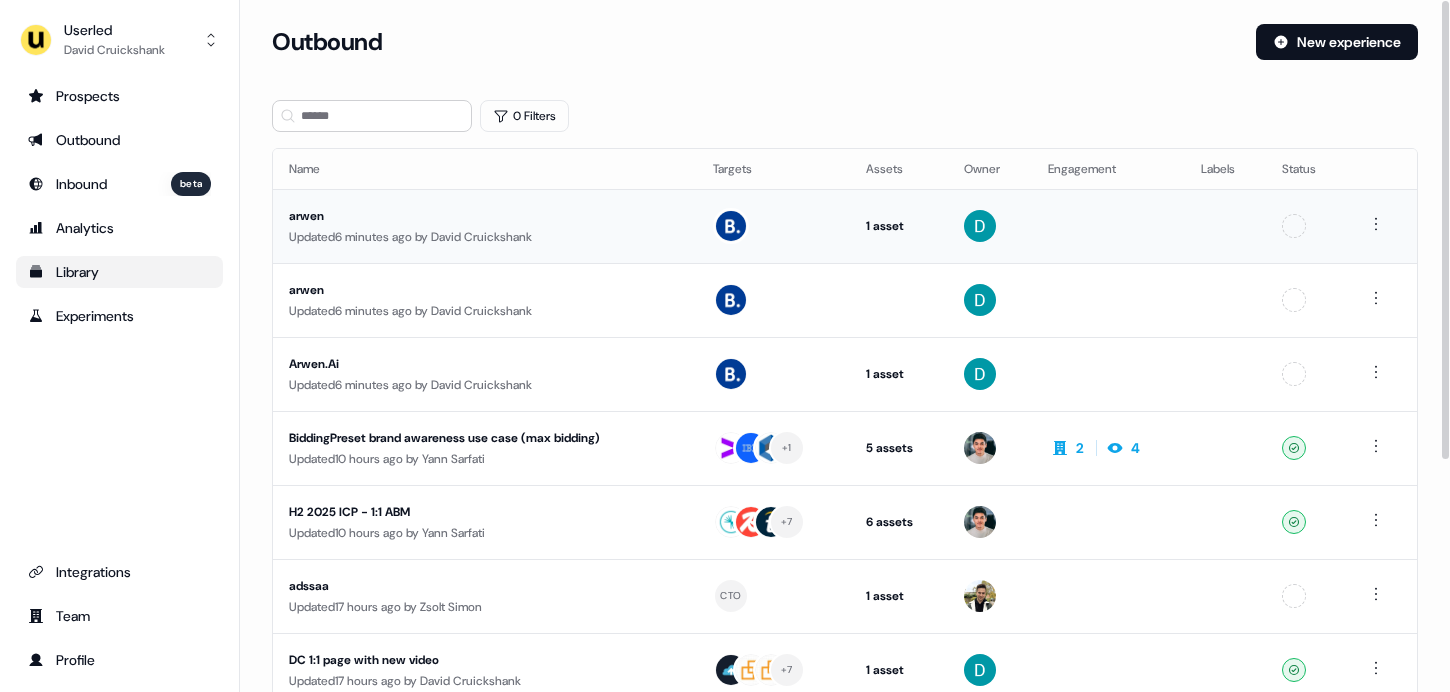 click on "arwen" at bounding box center [470, 216] 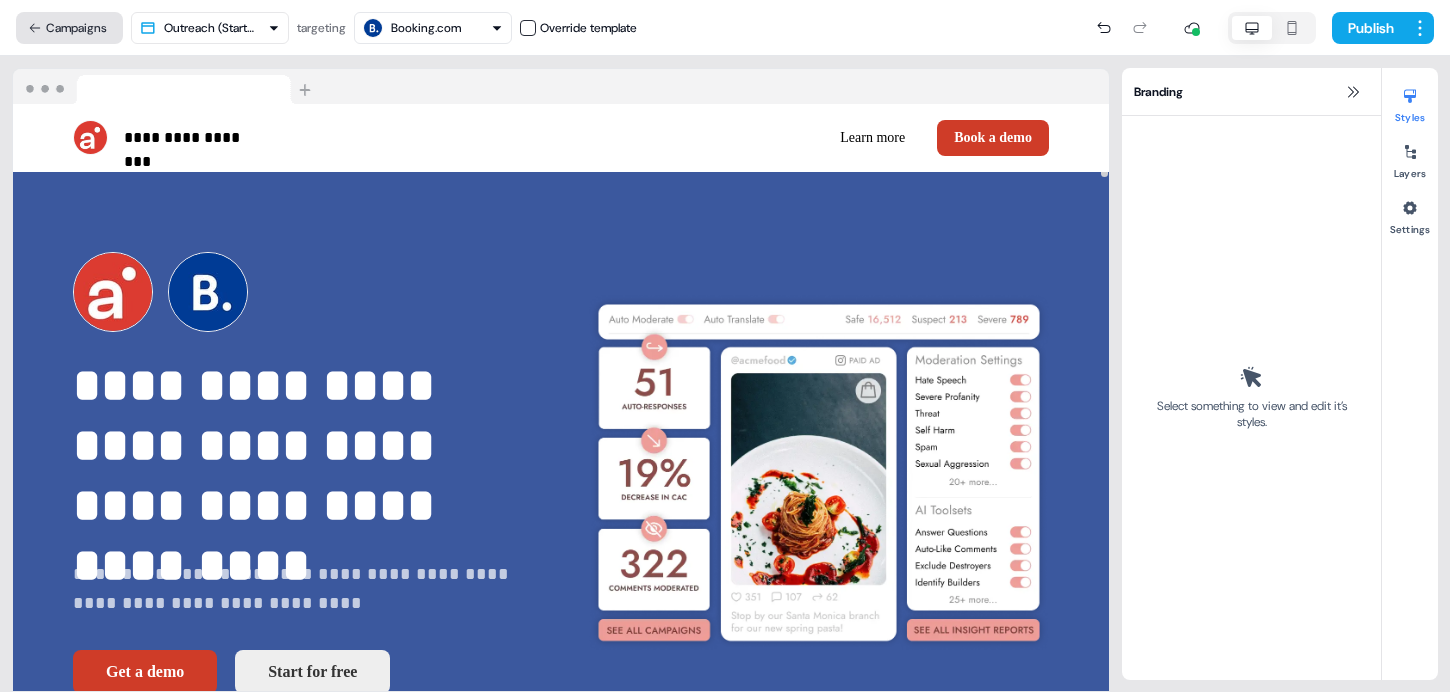 click on "Campaigns" at bounding box center [69, 28] 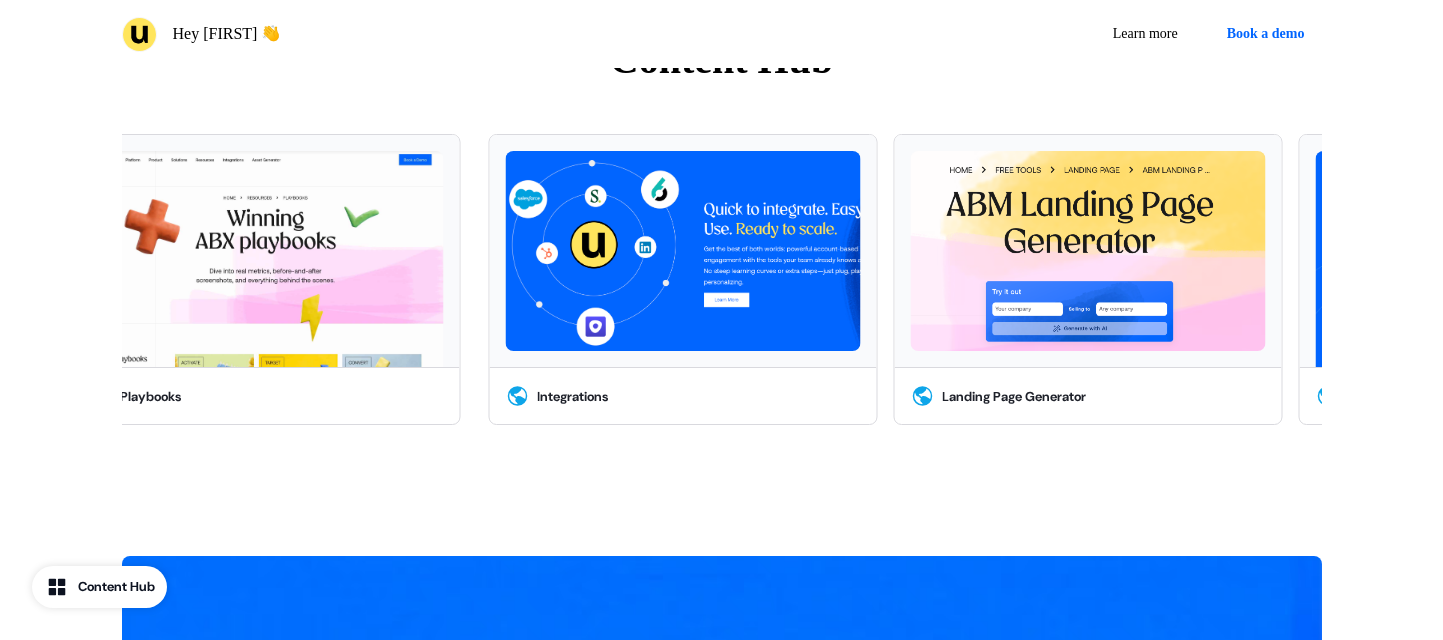 scroll, scrollTop: 4473, scrollLeft: 0, axis: vertical 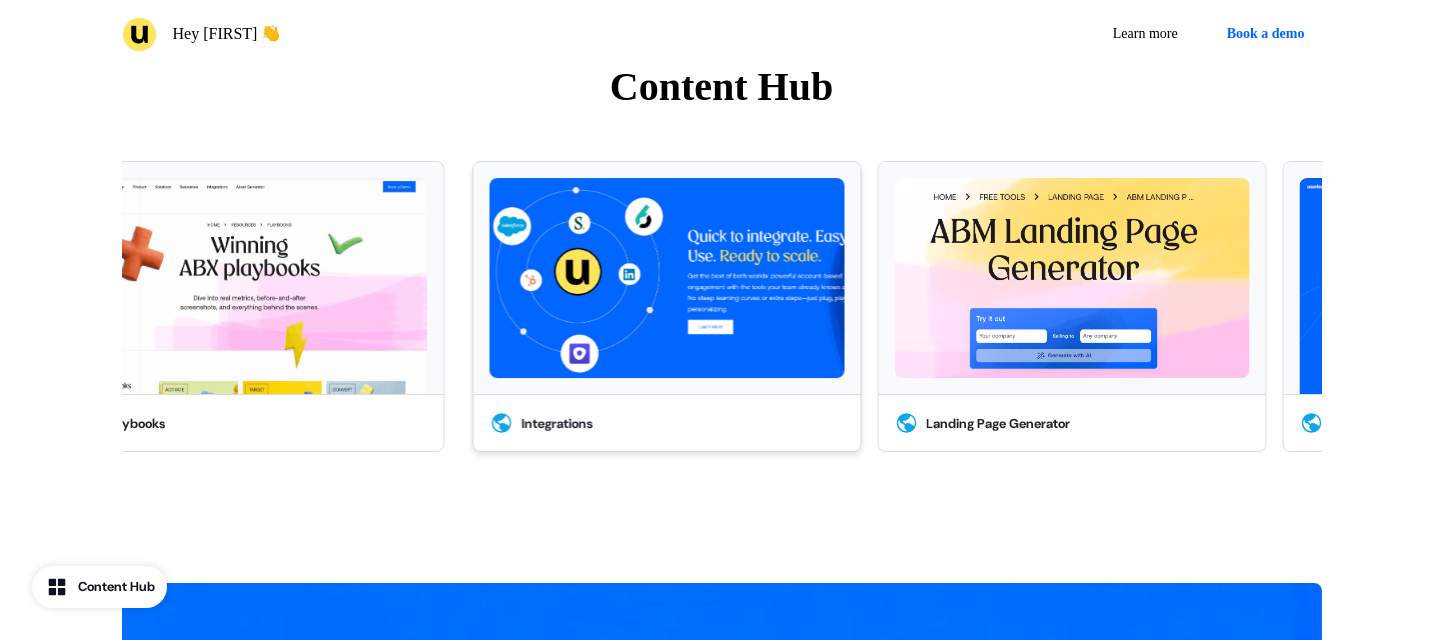 click at bounding box center (666, 278) 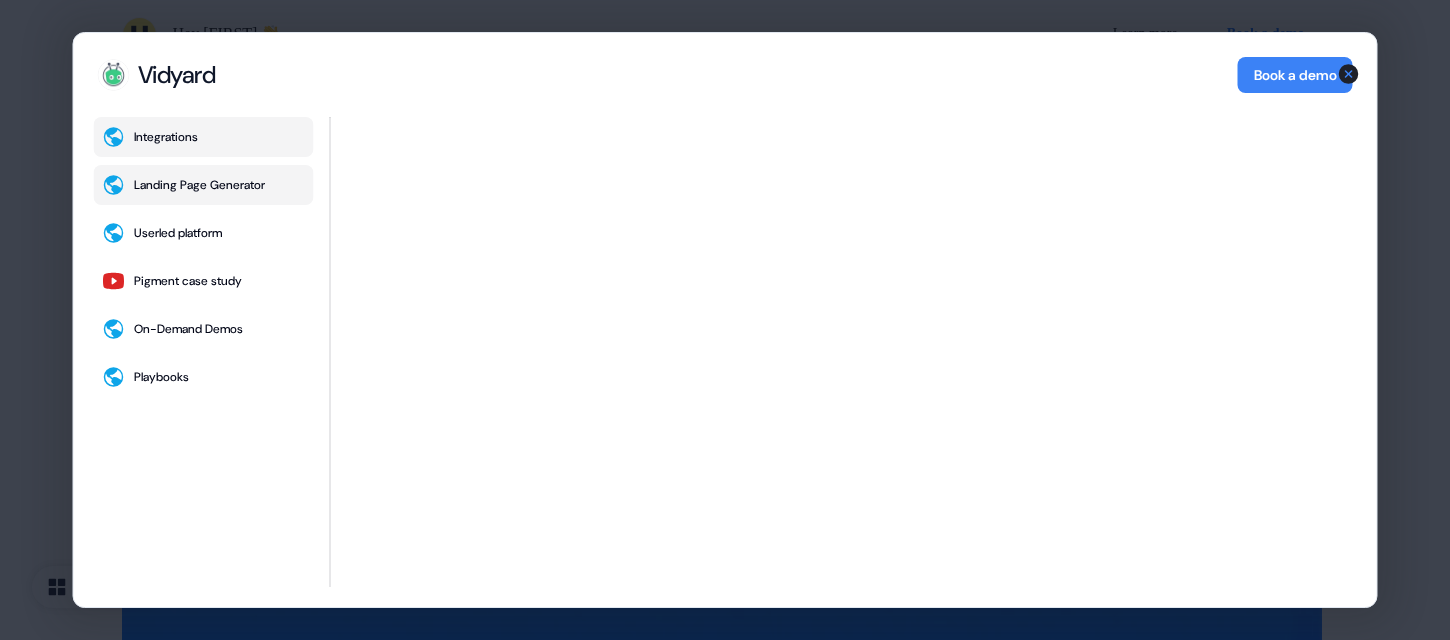 click on "Landing Page Generator" at bounding box center [199, 185] 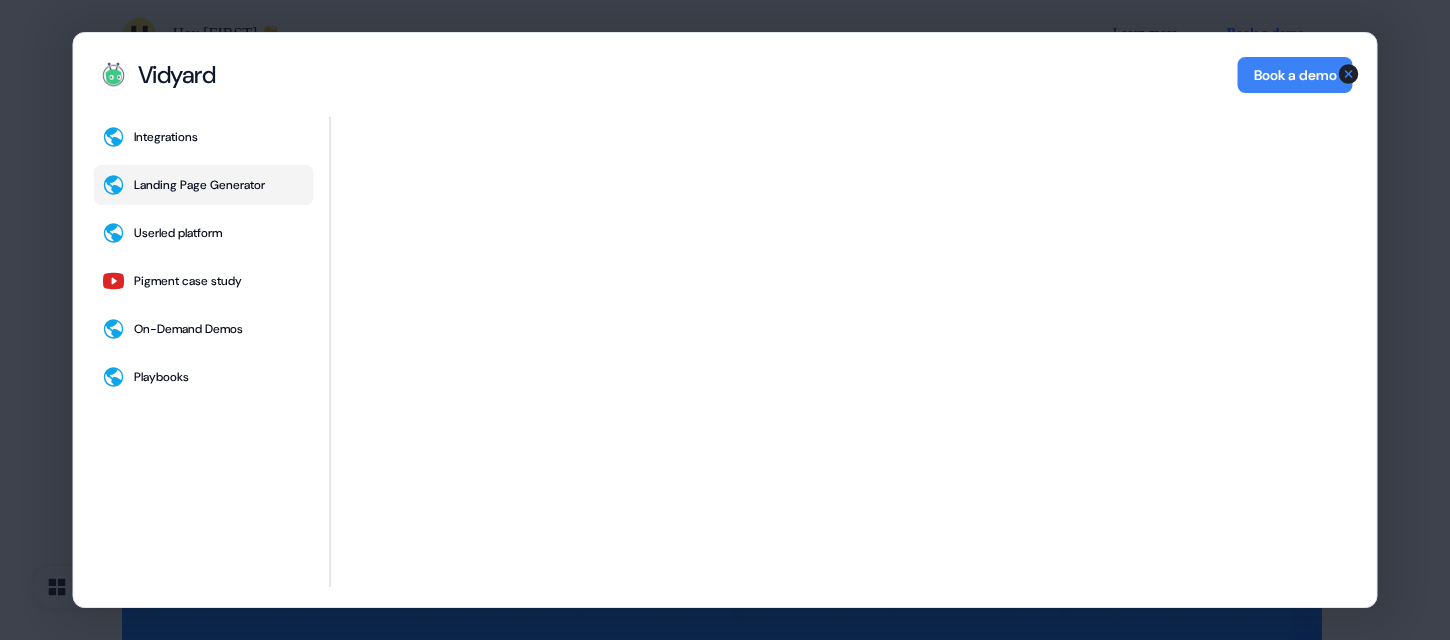 click on "Vidyard Vidyard Book a demo Integrations Landing Page Generator  Userled platform  Pigment case study On-Demand Demos Playbooks  Landing Page Generator  Book a demo Close" at bounding box center [725, 320] 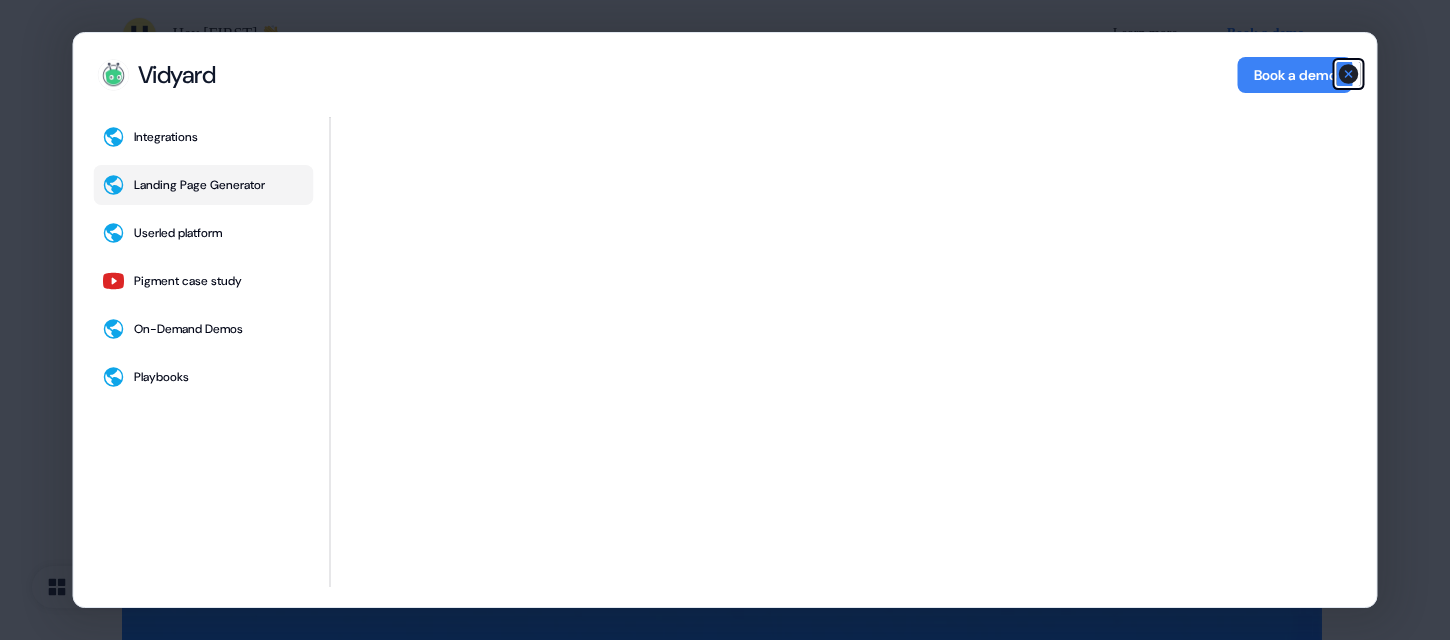 click 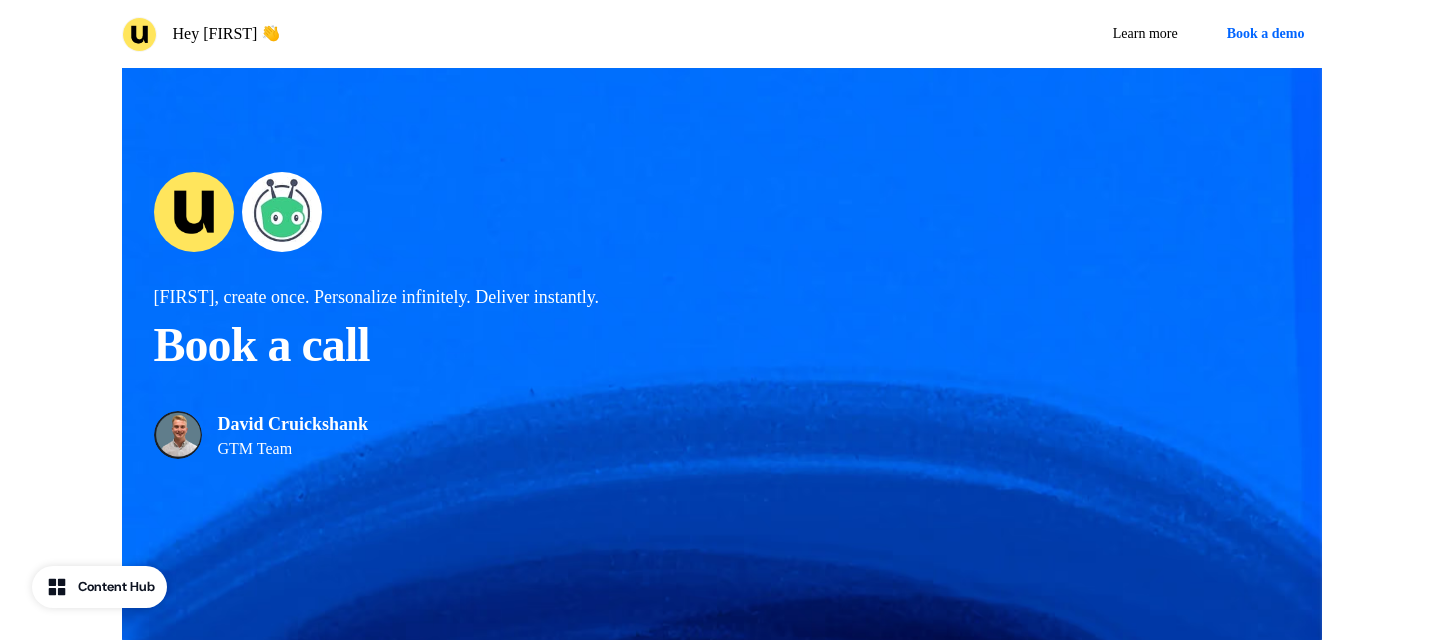 scroll, scrollTop: 5077, scrollLeft: 0, axis: vertical 